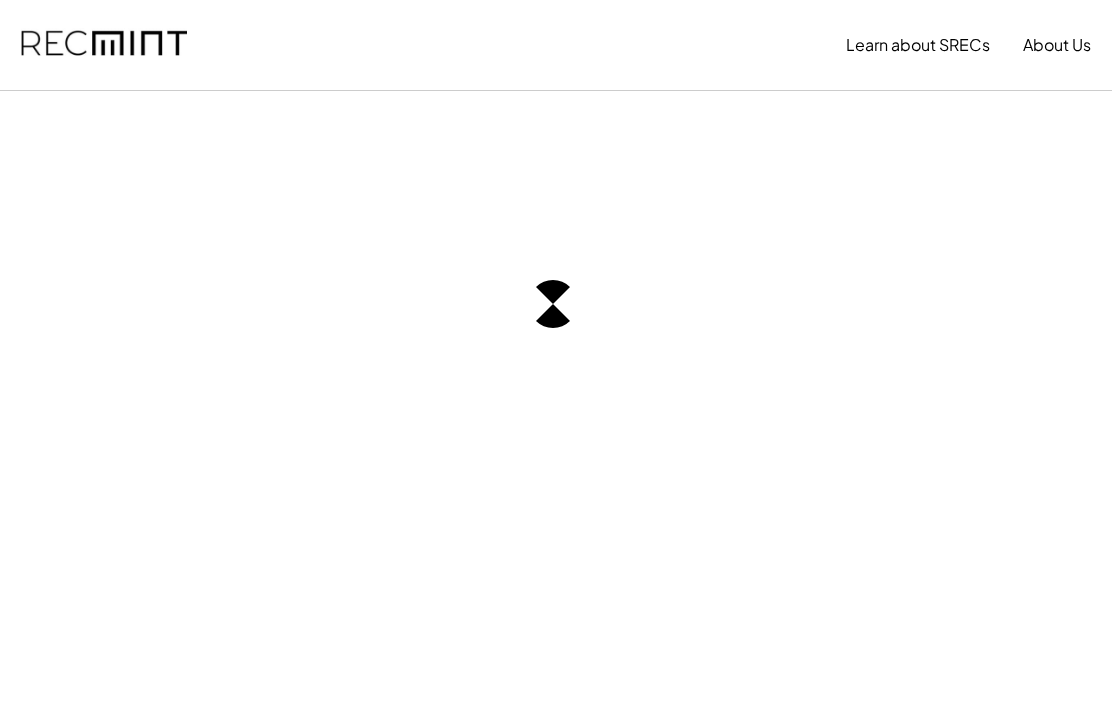 scroll, scrollTop: 0, scrollLeft: 0, axis: both 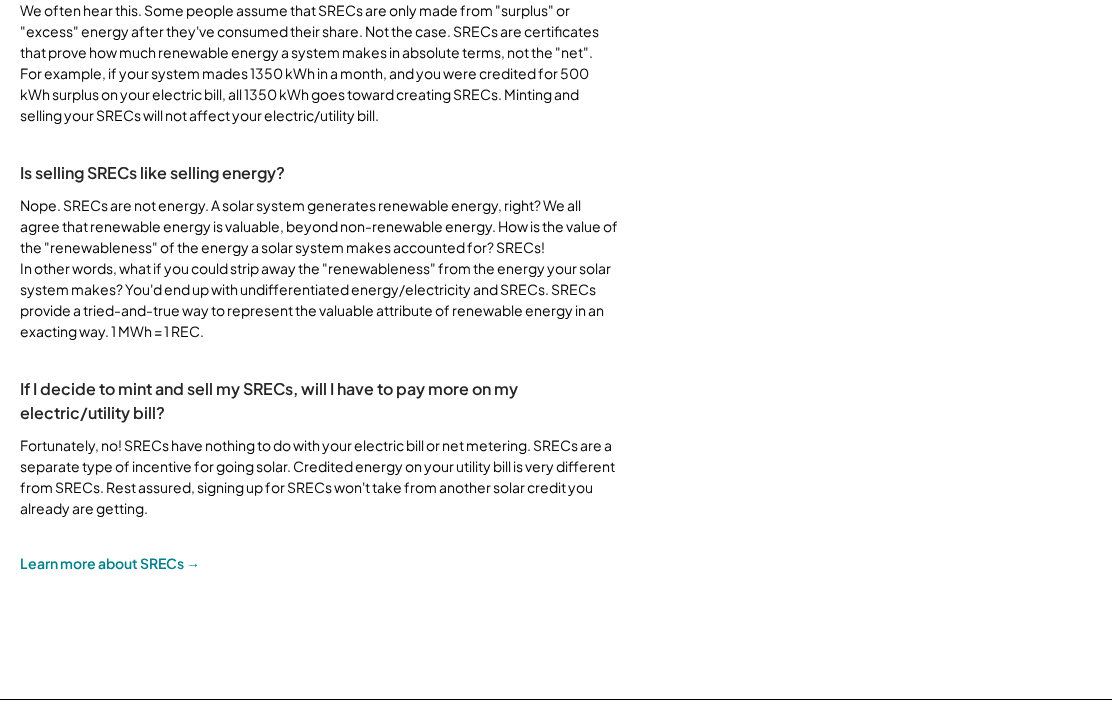 click on "Learn more about SRECs →" at bounding box center (110, 563) 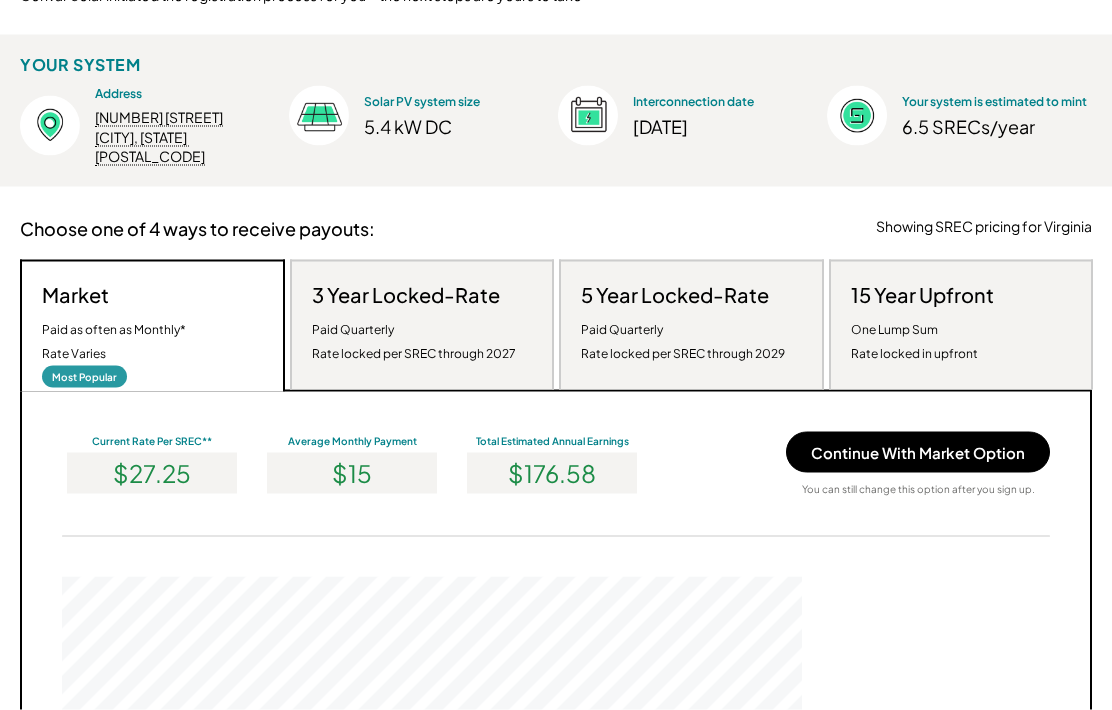 scroll, scrollTop: 263, scrollLeft: 0, axis: vertical 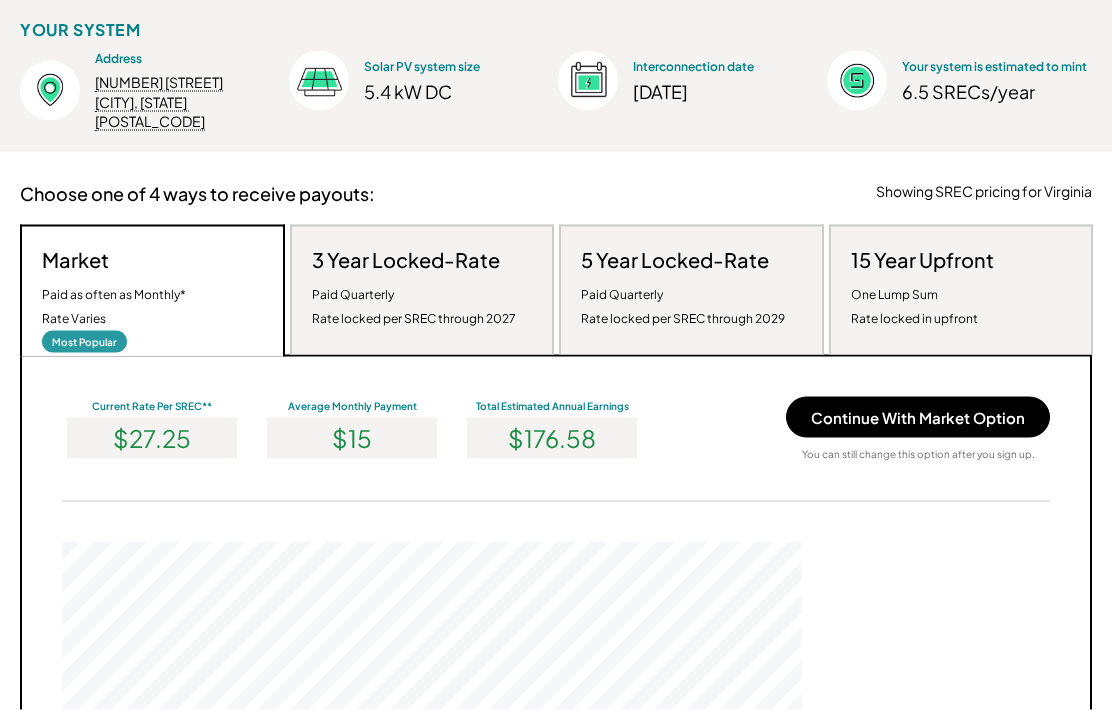 click on "Continue With Market Option" at bounding box center (918, 417) 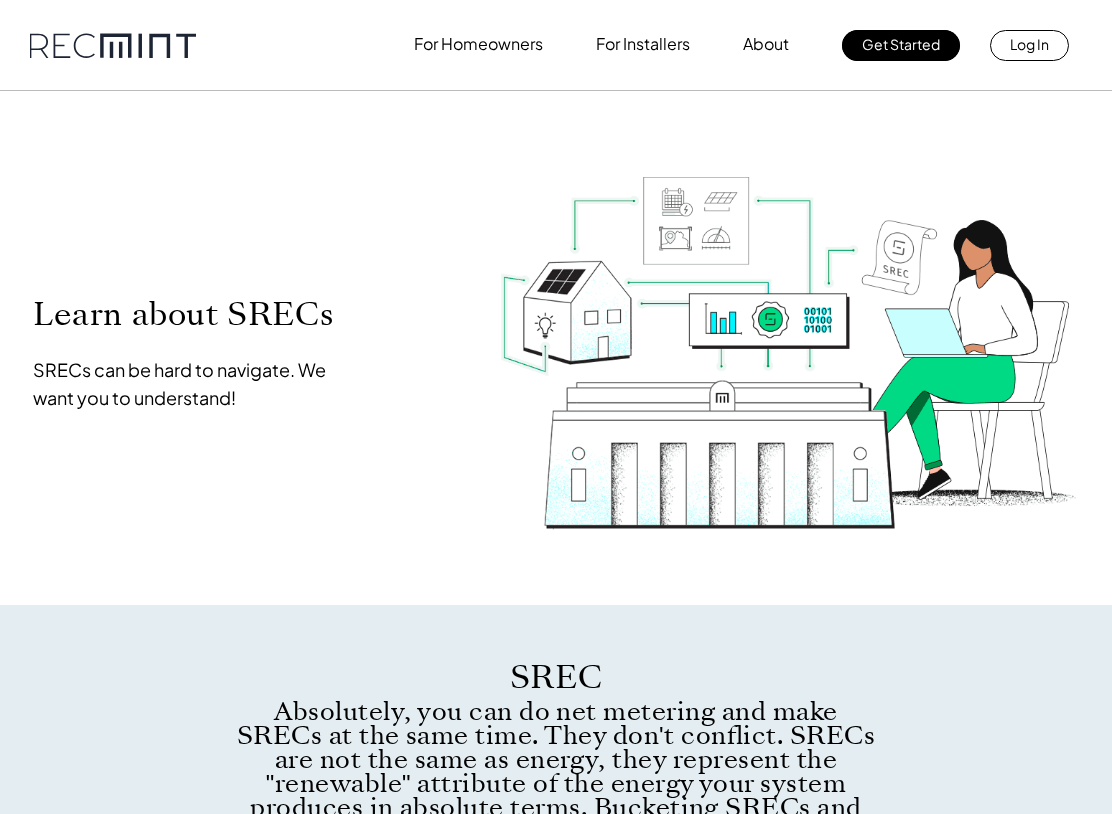 scroll, scrollTop: 0, scrollLeft: 0, axis: both 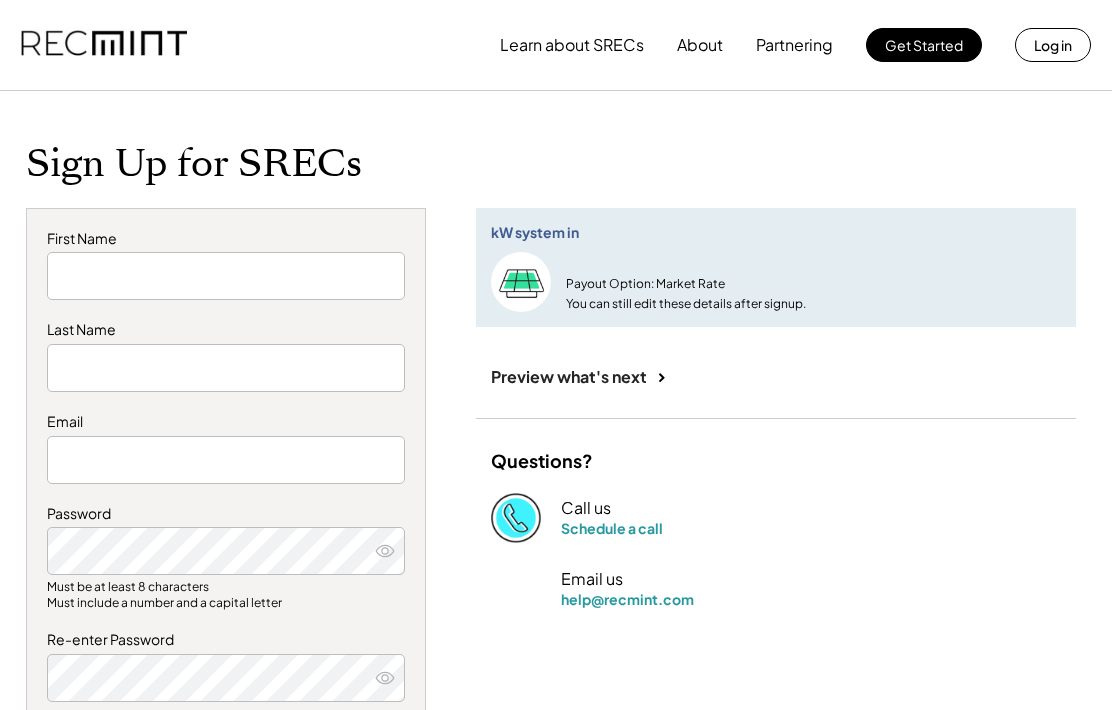 type on "*****" 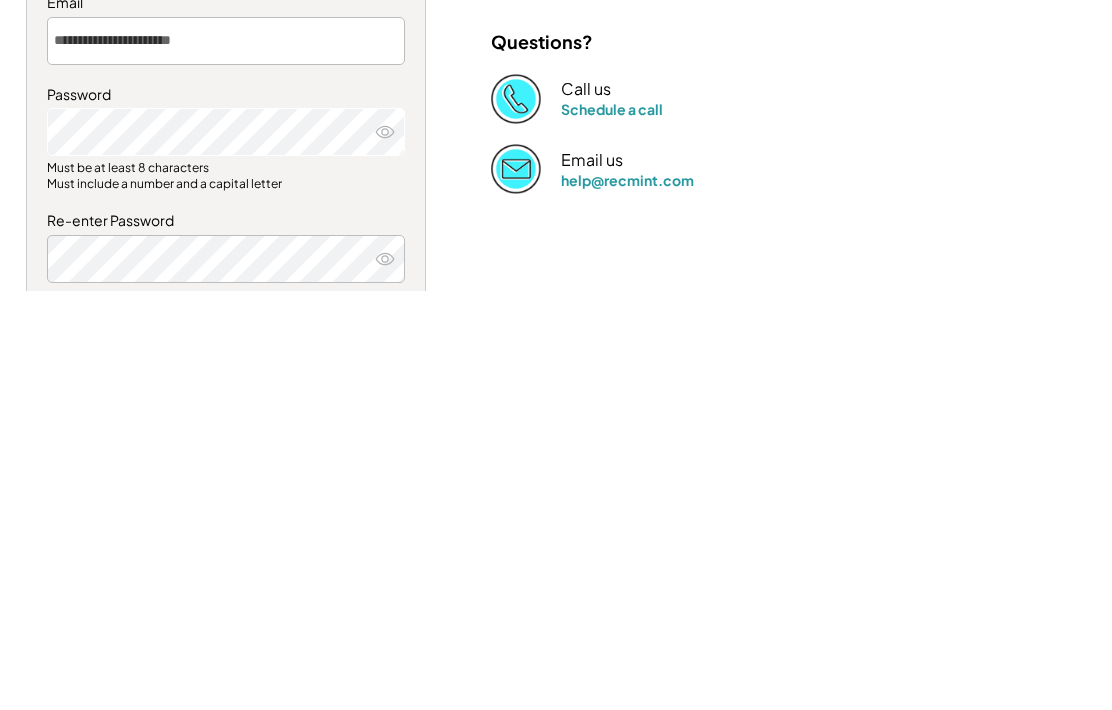 click at bounding box center [385, 551] 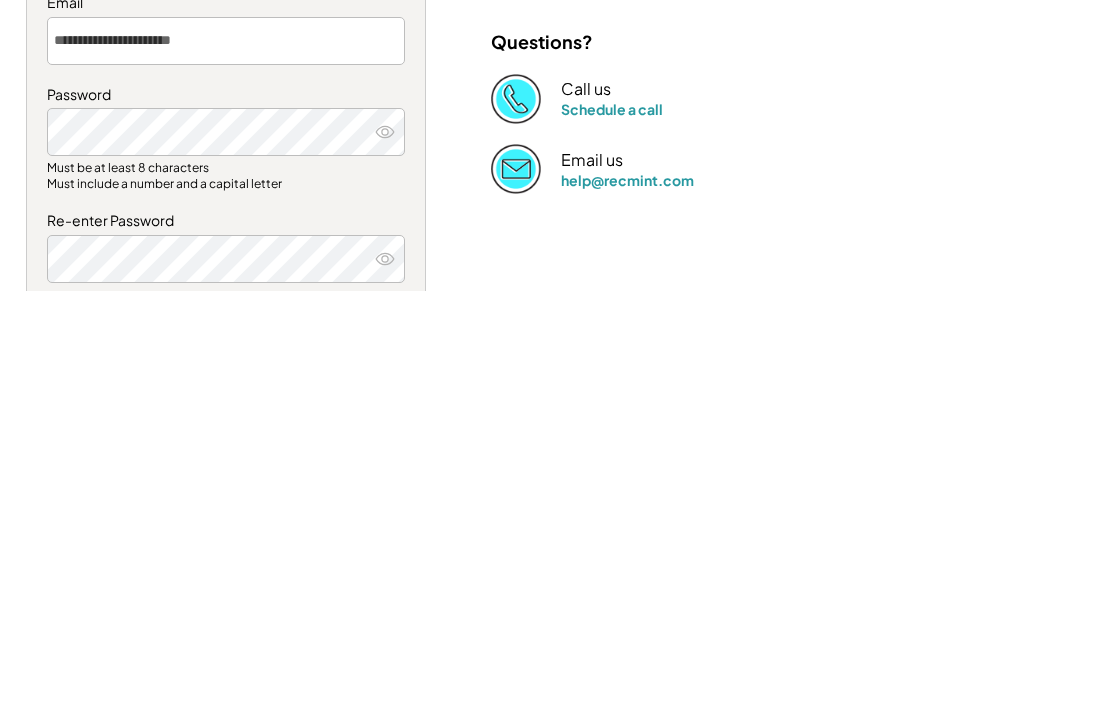 scroll, scrollTop: 419, scrollLeft: 0, axis: vertical 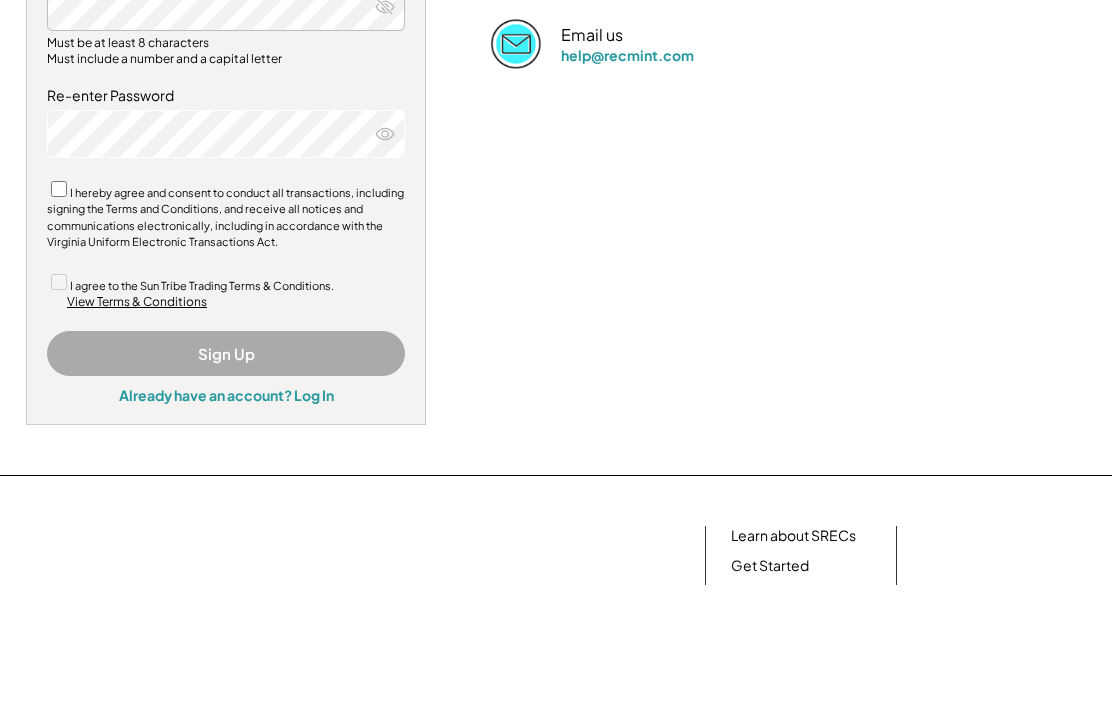 click 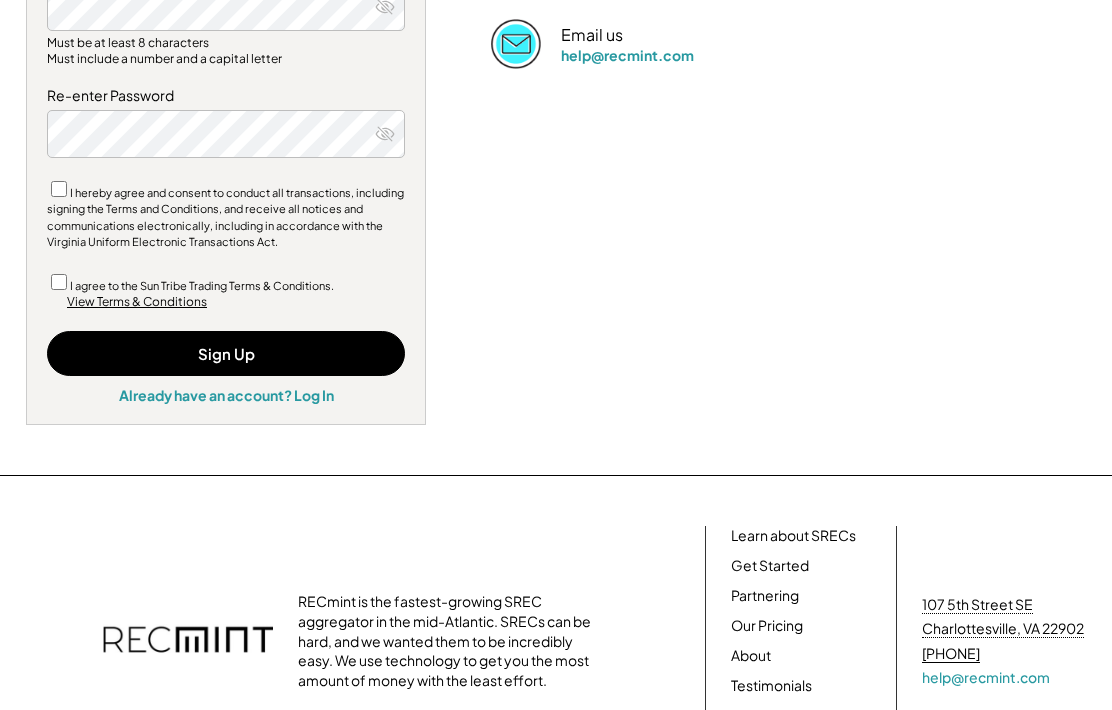 click on "Sign Up" at bounding box center [226, 353] 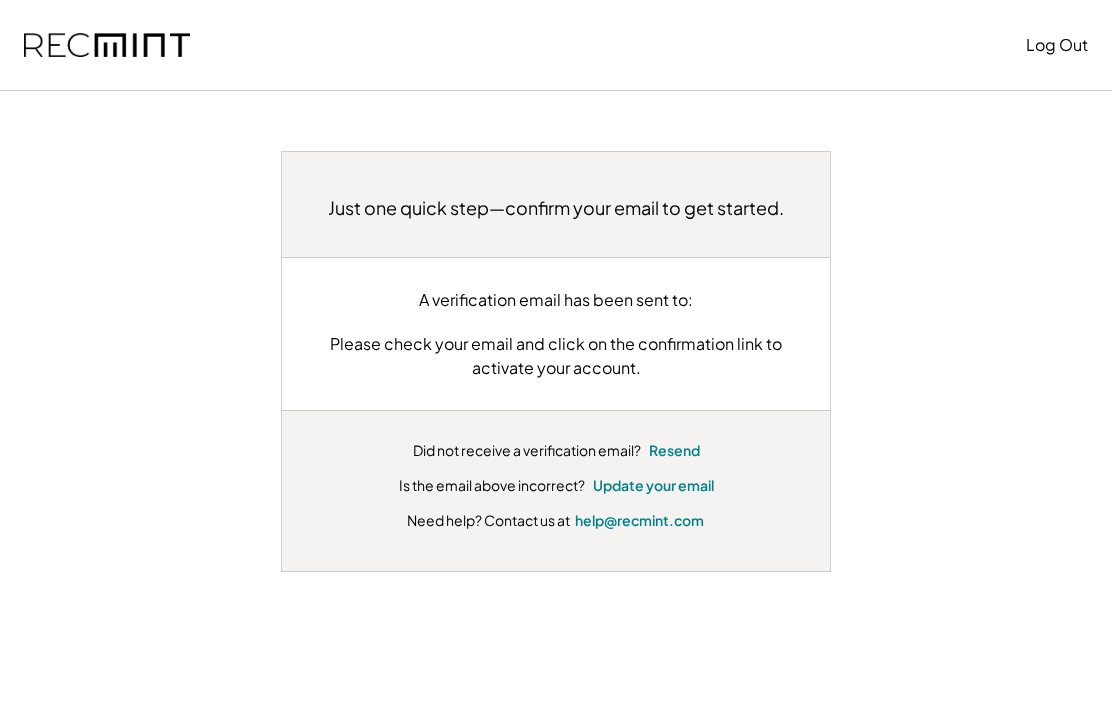 scroll, scrollTop: 0, scrollLeft: 0, axis: both 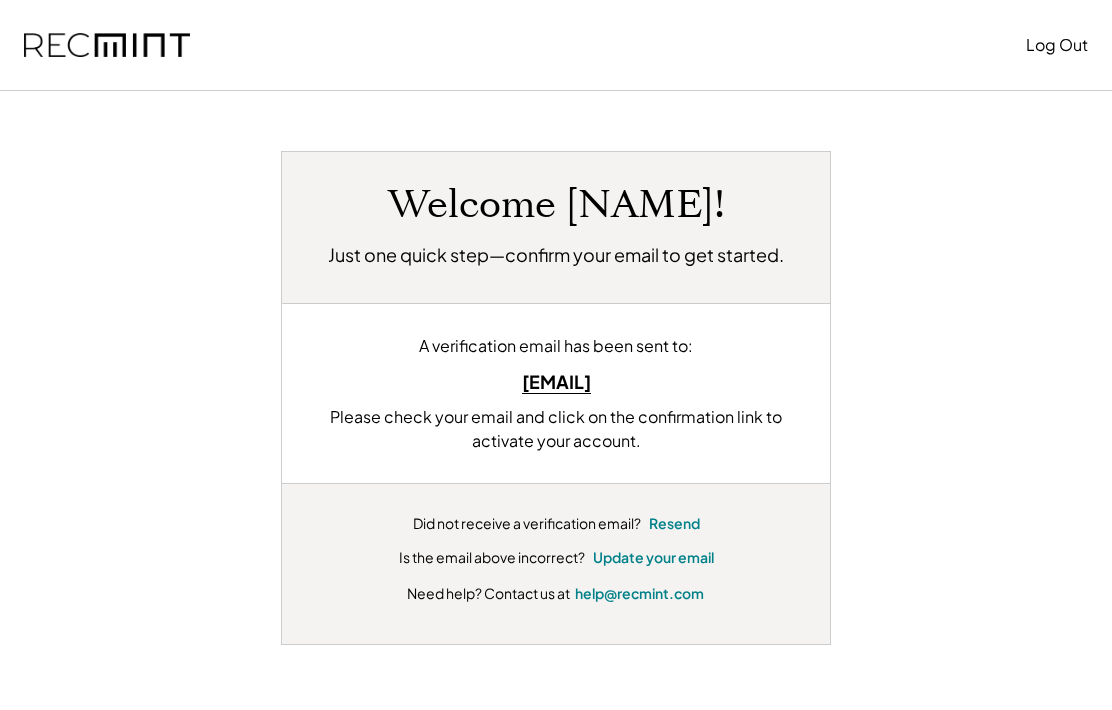 click on "randykfreeman@gmail.com" at bounding box center (556, 381) 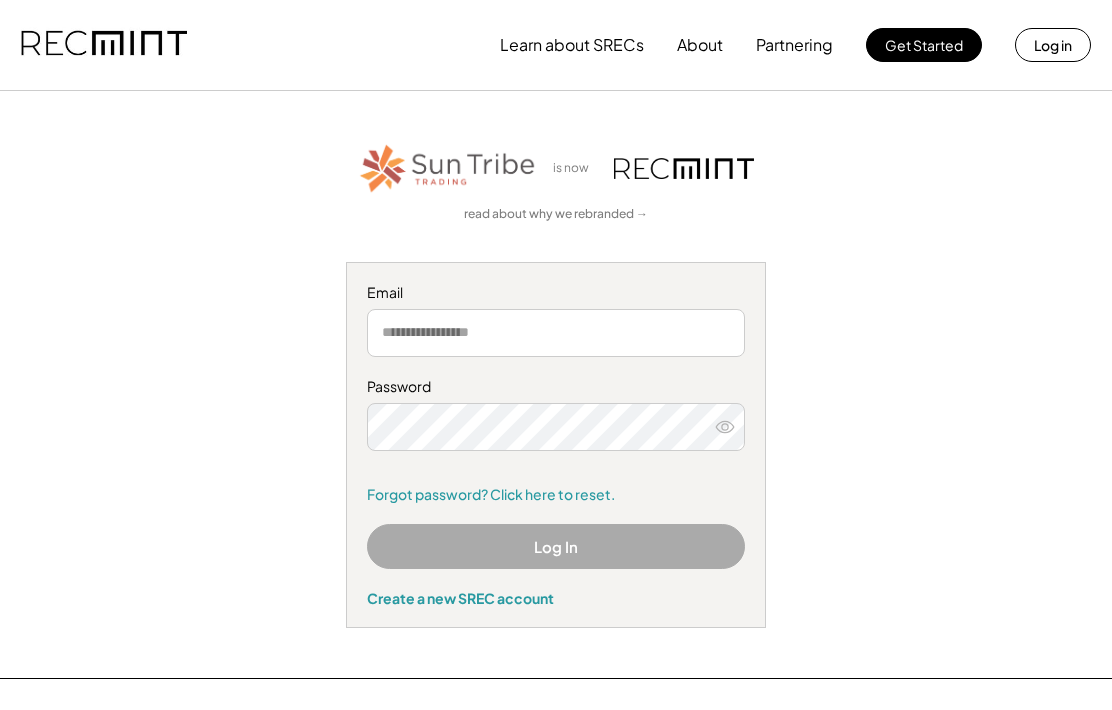 scroll, scrollTop: 0, scrollLeft: 0, axis: both 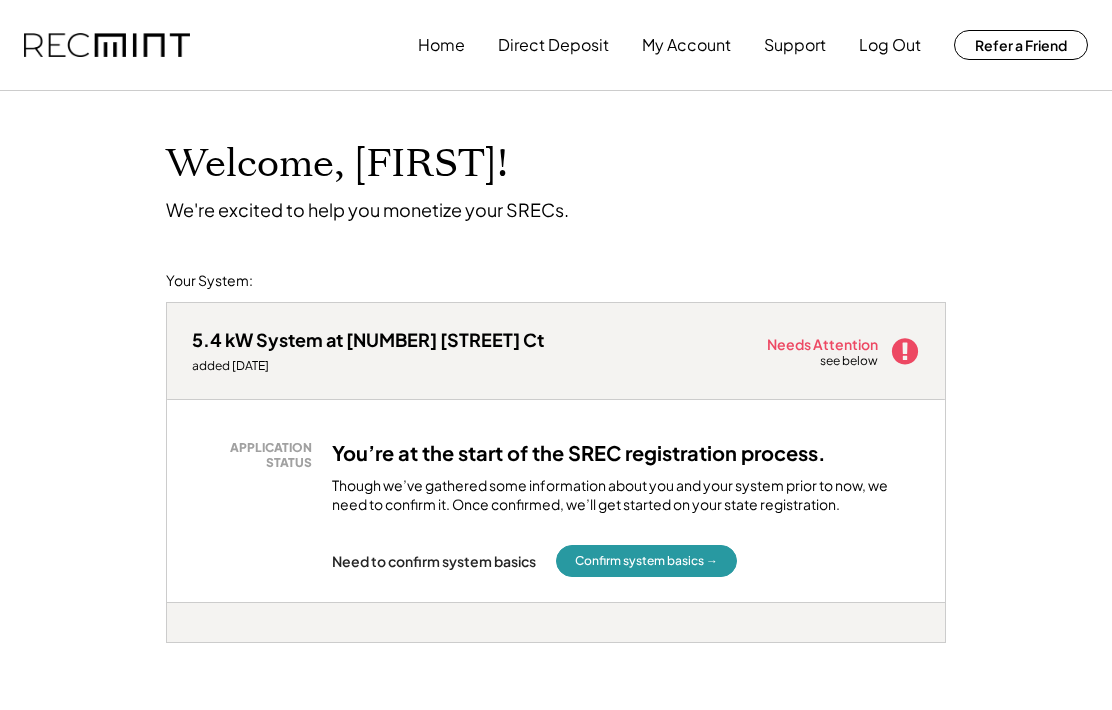 type on "**********" 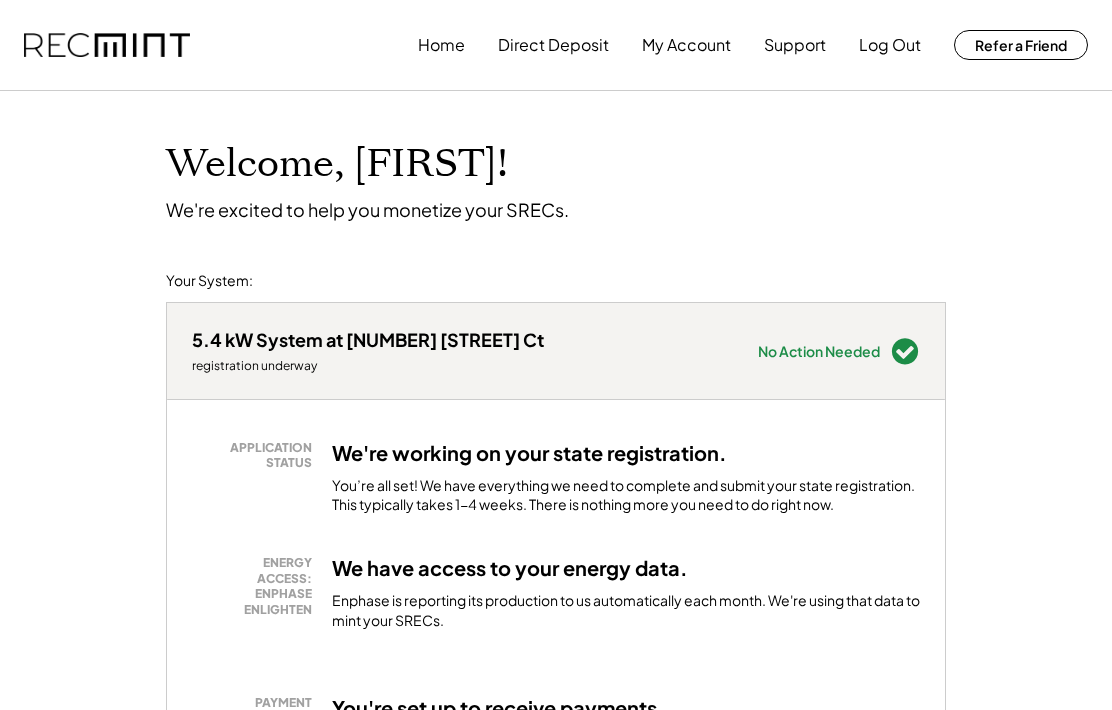 scroll, scrollTop: 0, scrollLeft: 0, axis: both 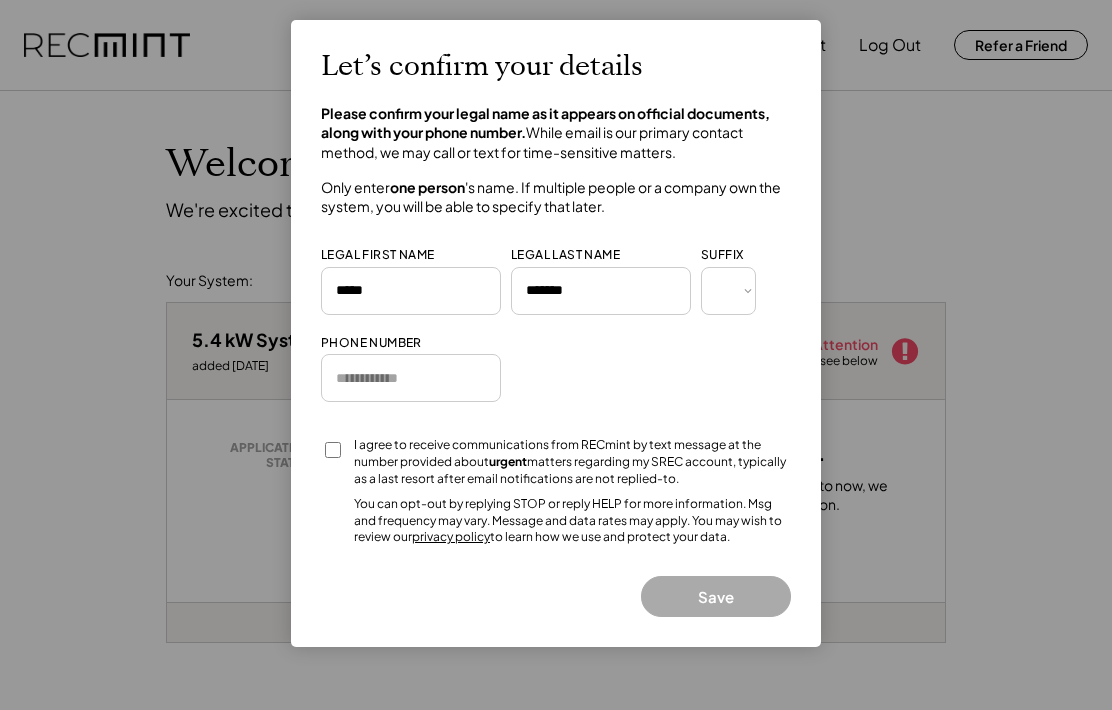 click at bounding box center (411, 378) 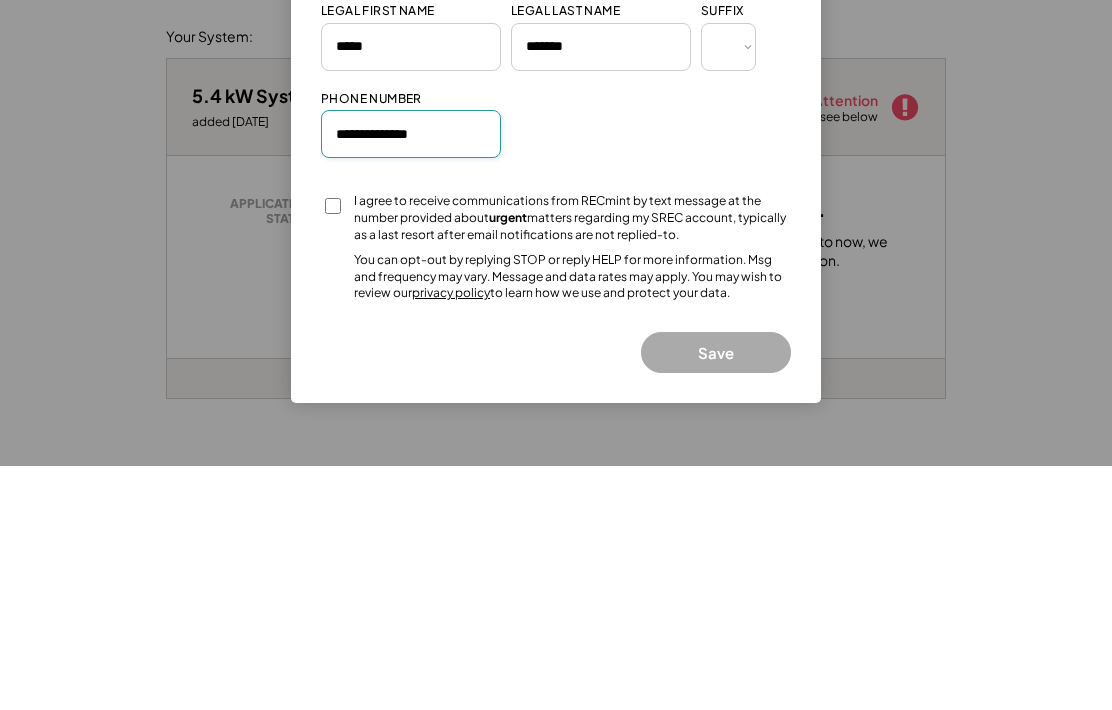 type on "**********" 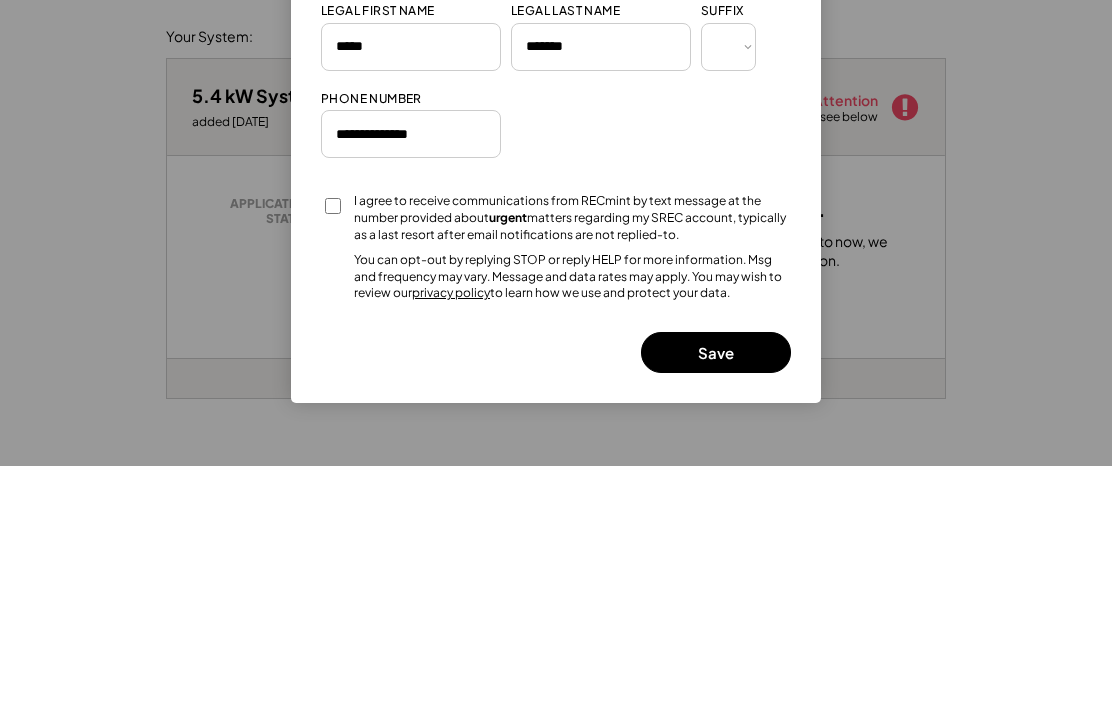 scroll, scrollTop: 244, scrollLeft: 0, axis: vertical 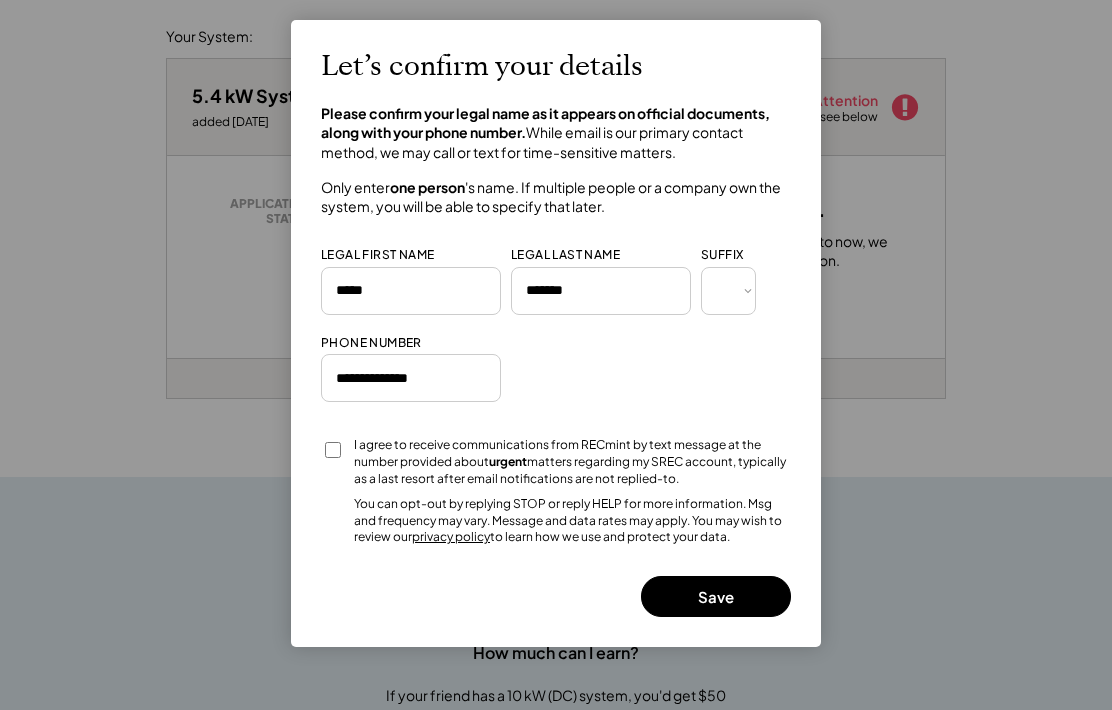 click on "Save" at bounding box center (716, 596) 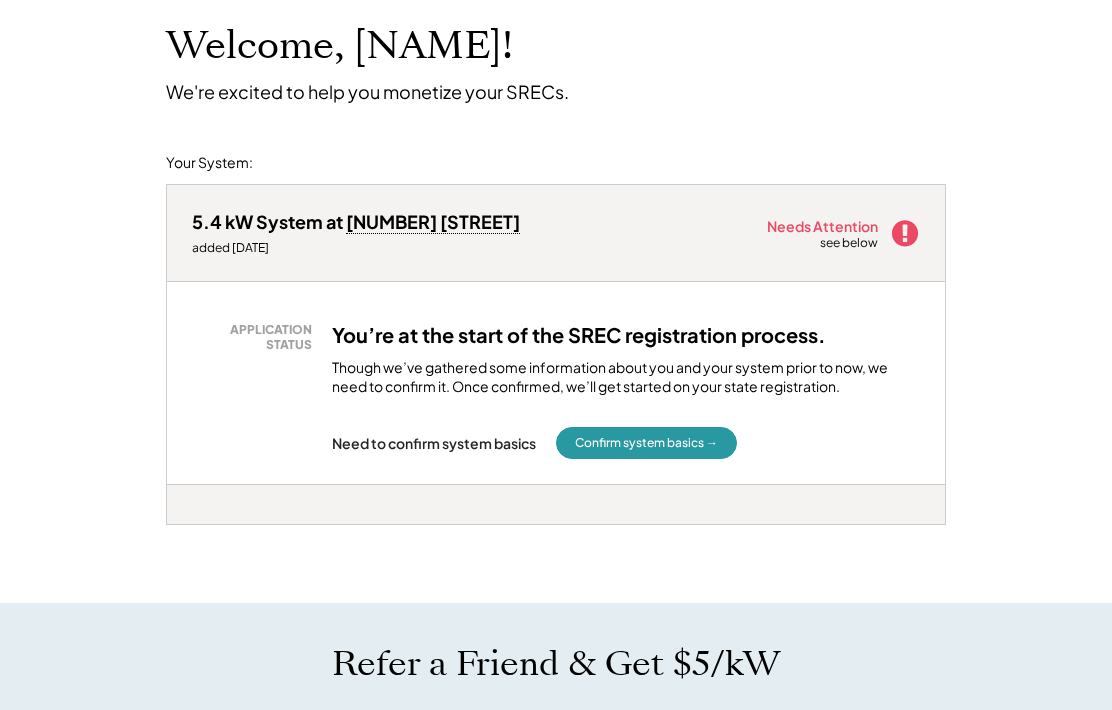 scroll, scrollTop: 0, scrollLeft: 0, axis: both 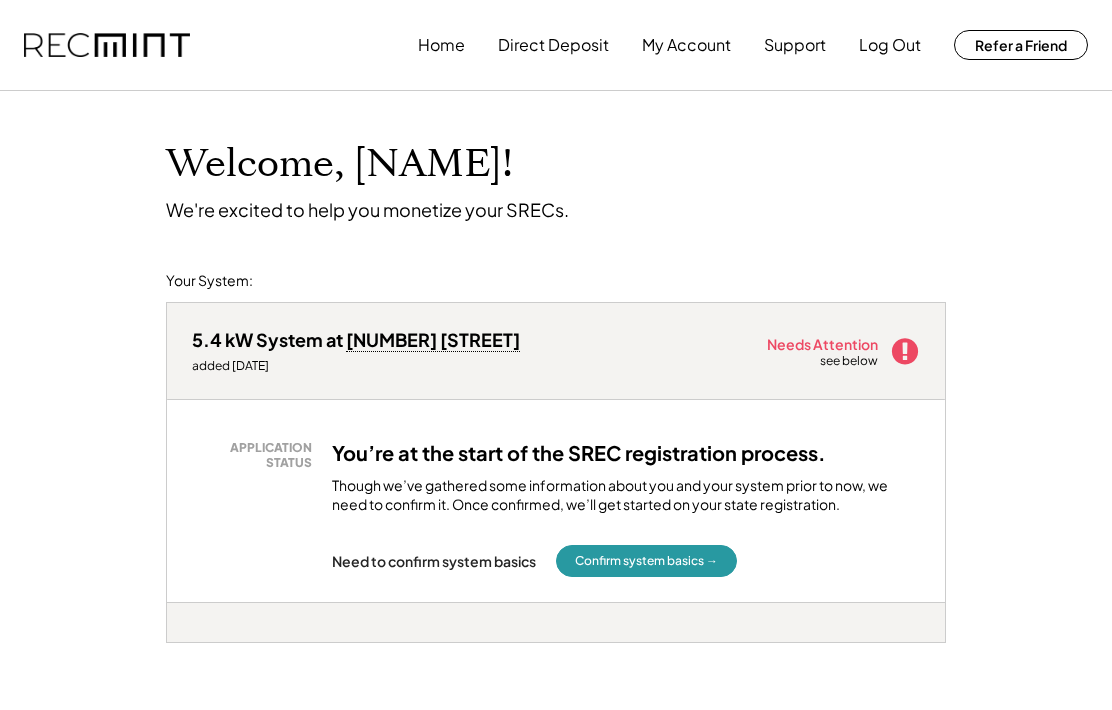 click on "Confirm system basics →" at bounding box center (646, 561) 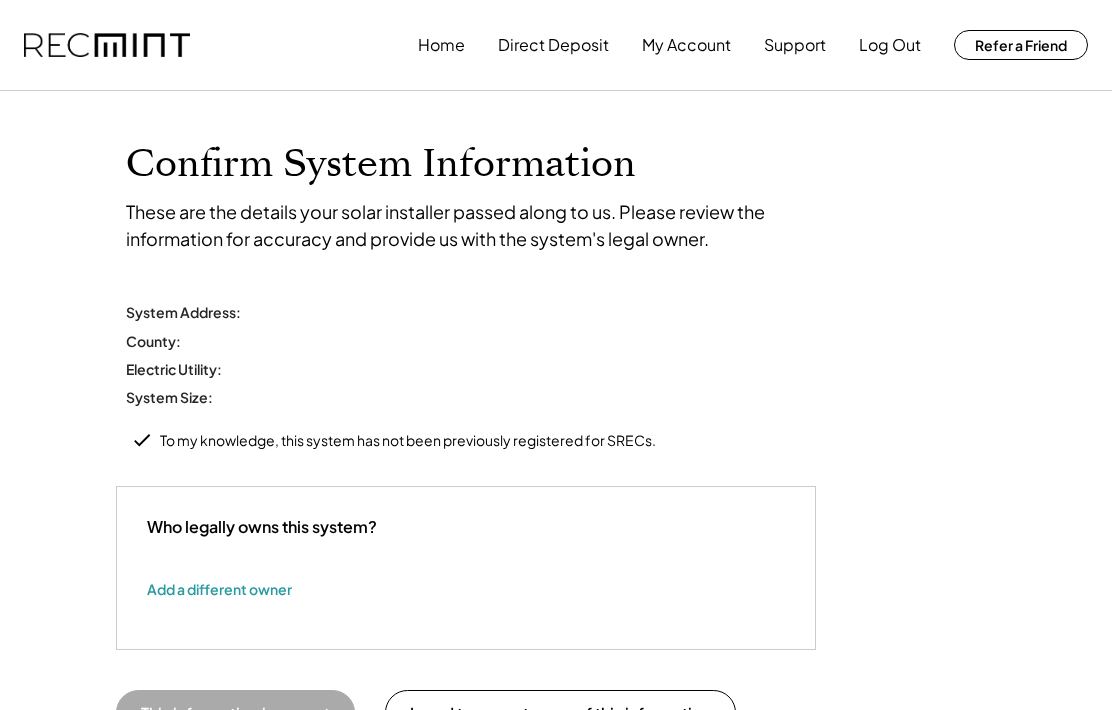 scroll, scrollTop: 0, scrollLeft: 0, axis: both 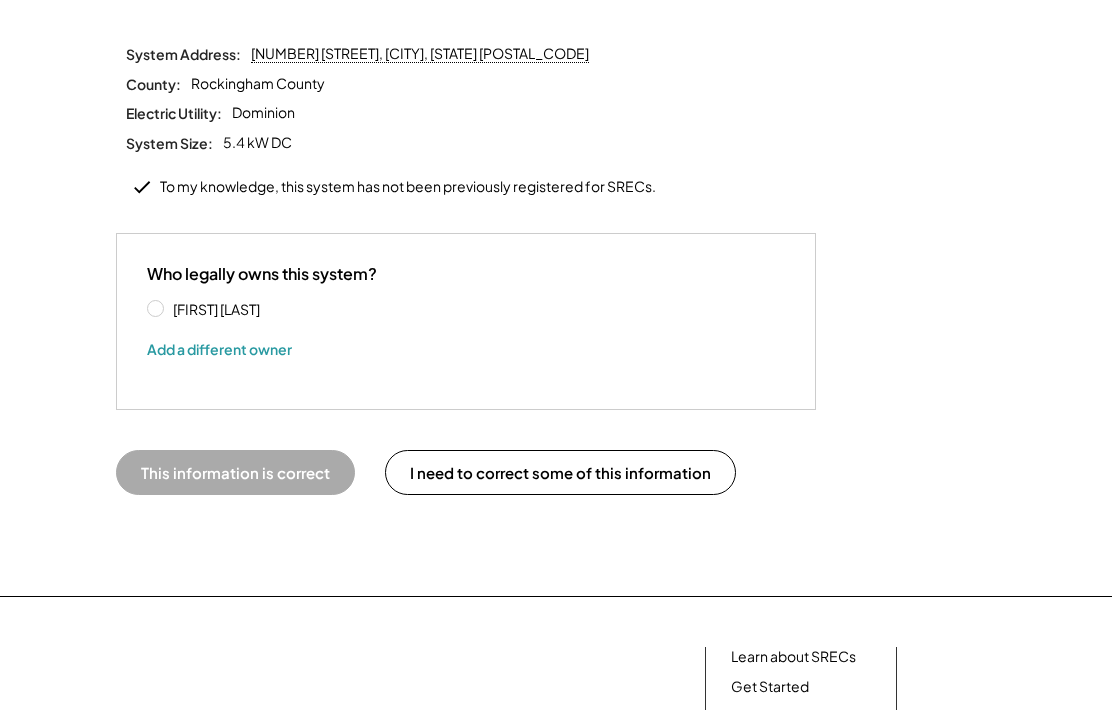 click on "[FIRST] [LAST]" at bounding box center (257, 309) 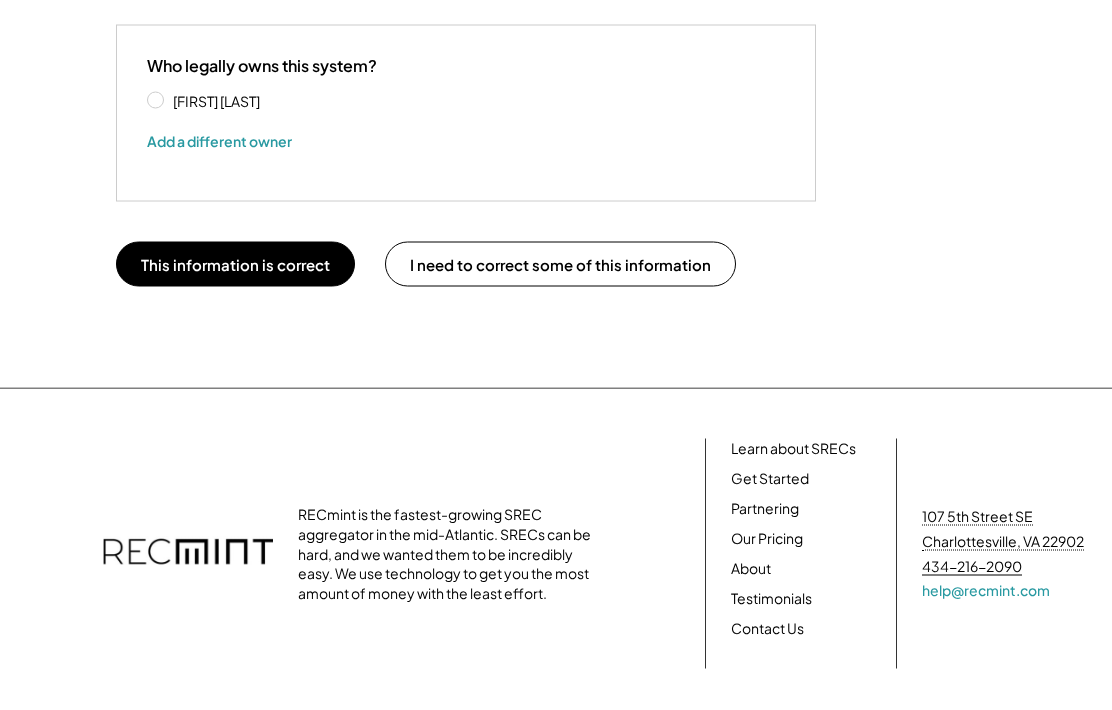 scroll, scrollTop: 455, scrollLeft: 0, axis: vertical 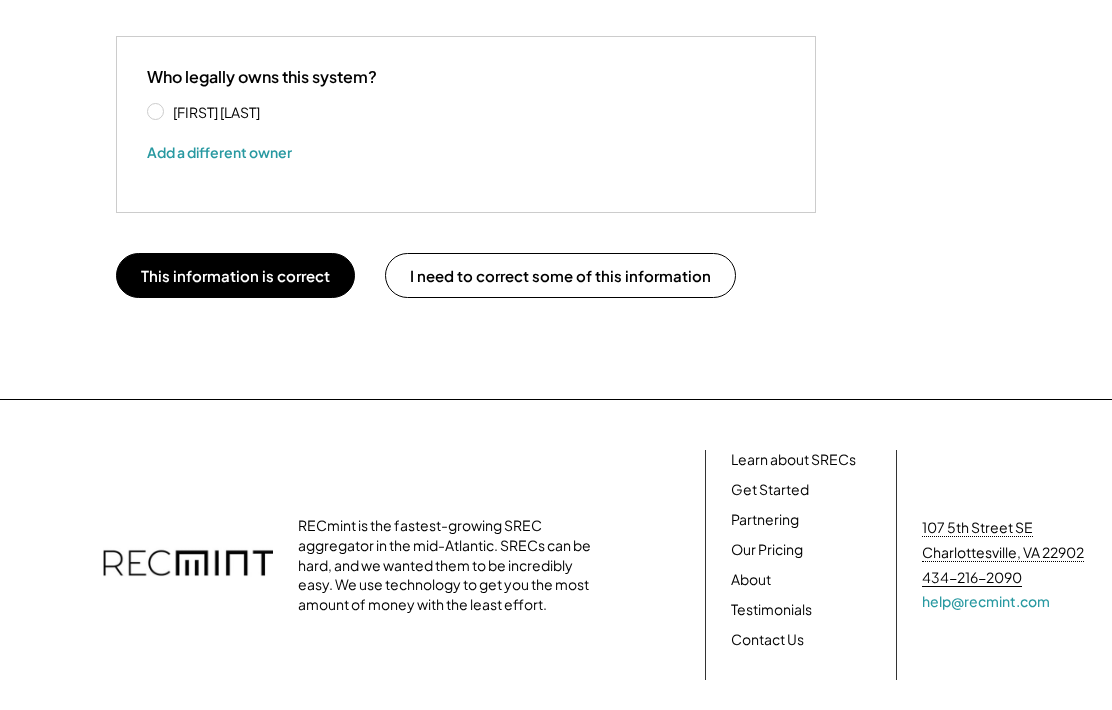 click on "This information is correct" at bounding box center [235, 275] 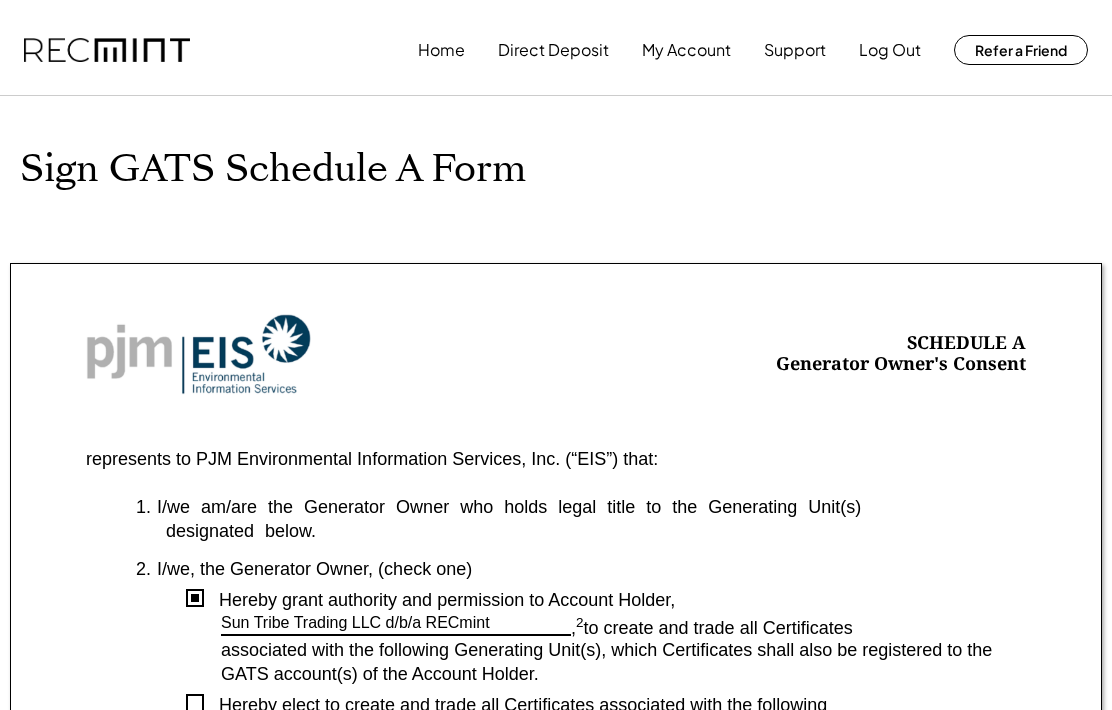 scroll, scrollTop: 0, scrollLeft: 0, axis: both 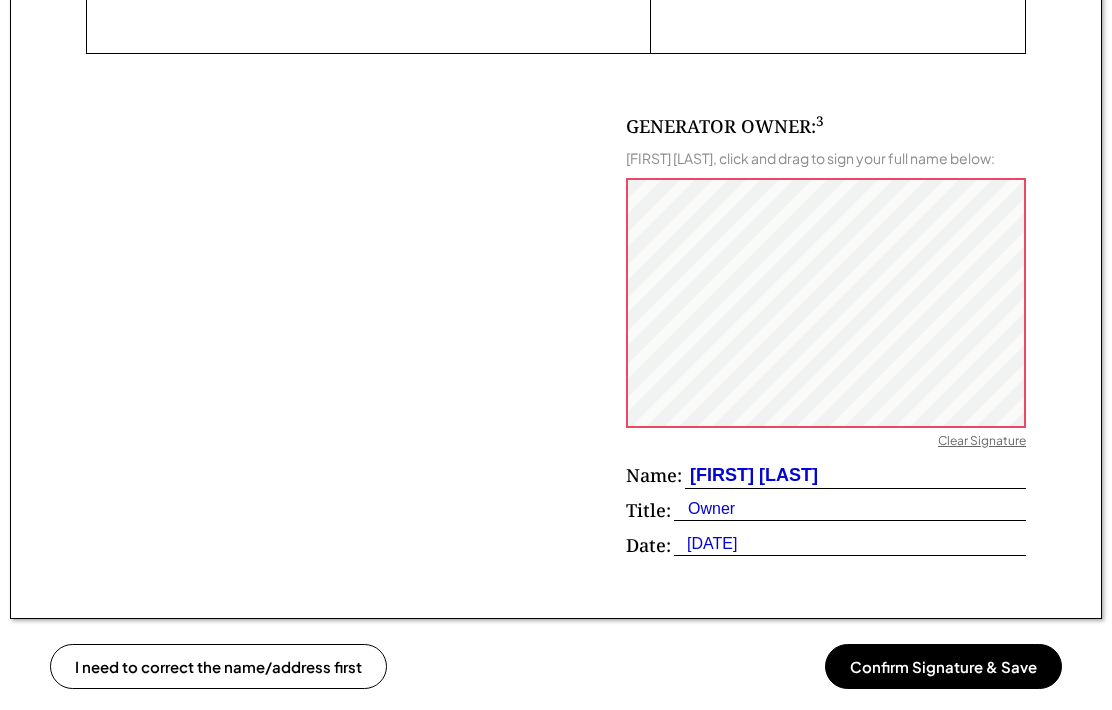 click on "Confirm Signature & Save" at bounding box center [943, 666] 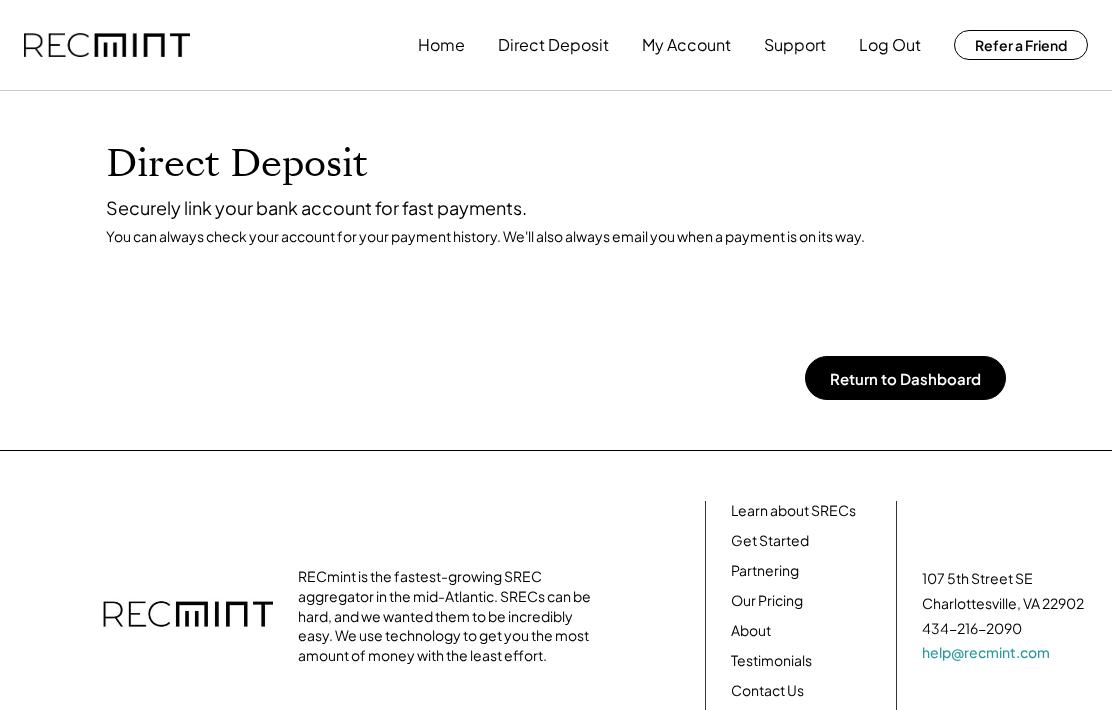 scroll, scrollTop: 0, scrollLeft: 0, axis: both 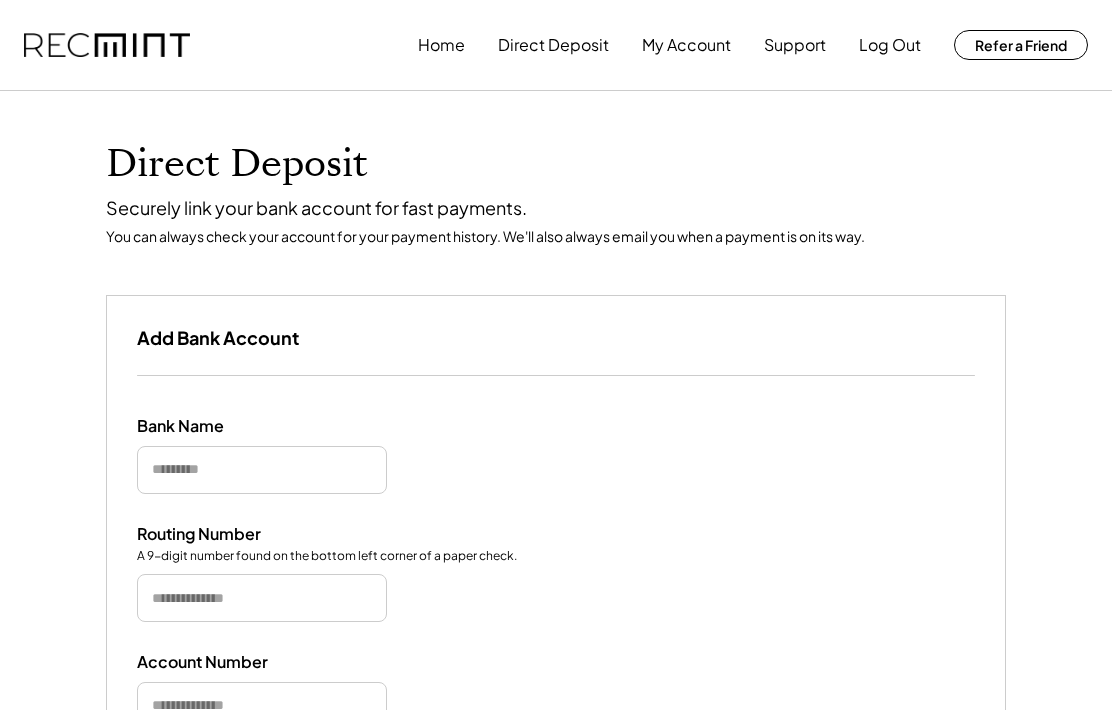 click at bounding box center (262, 470) 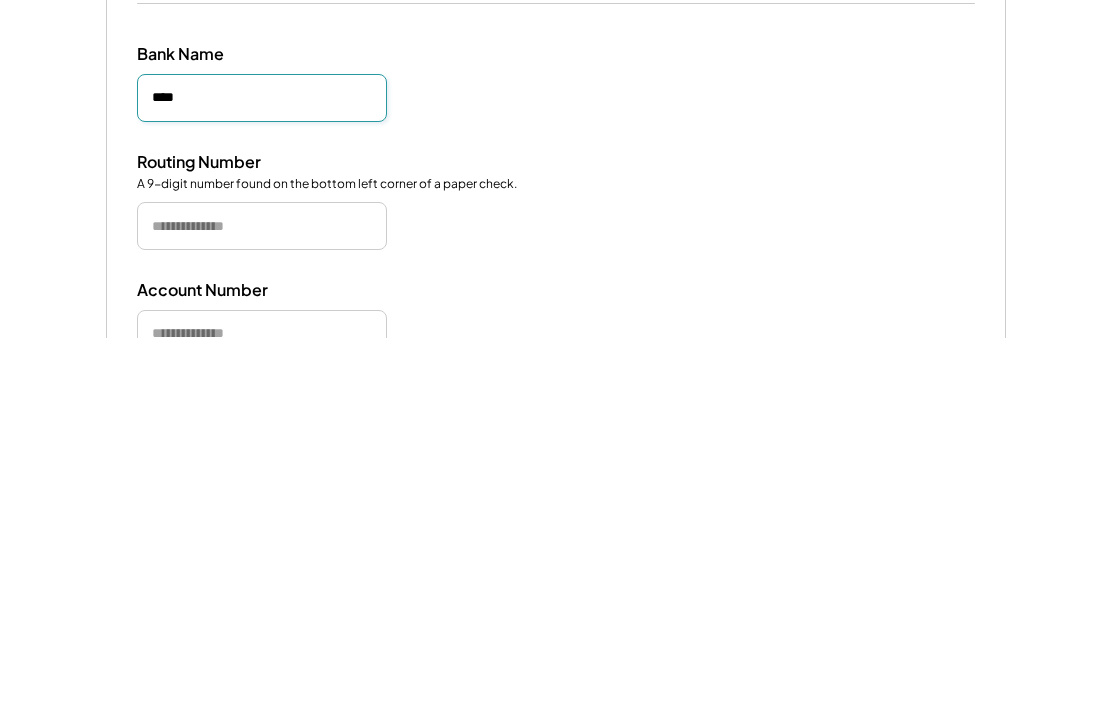 type on "****" 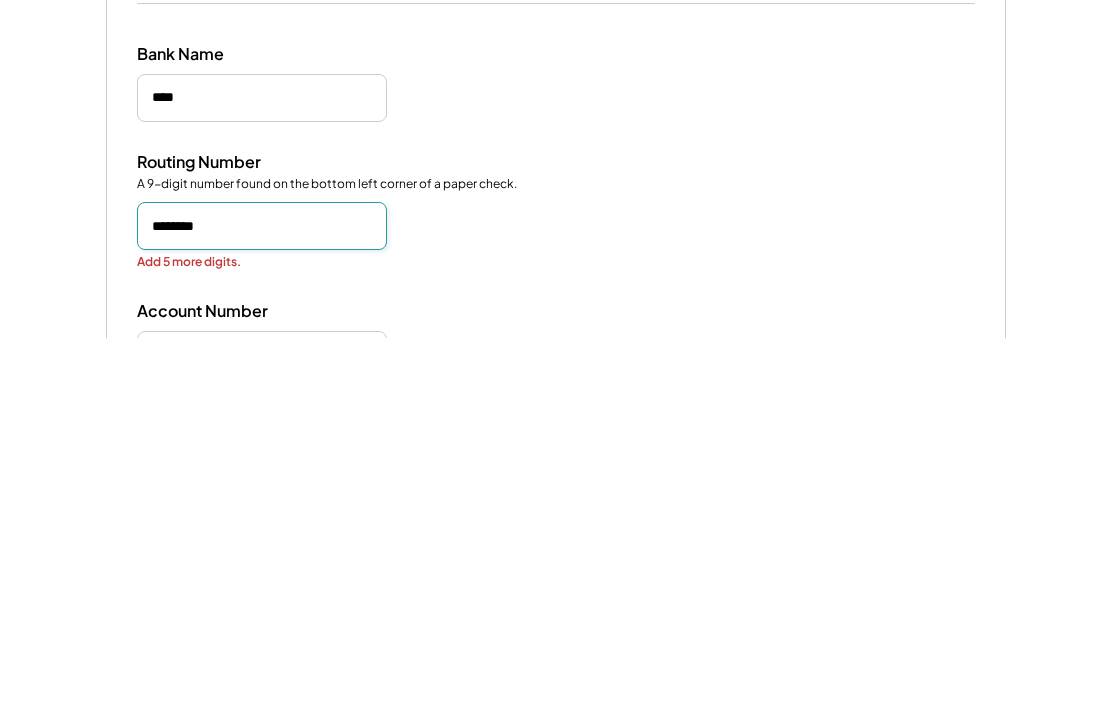 type on "*********" 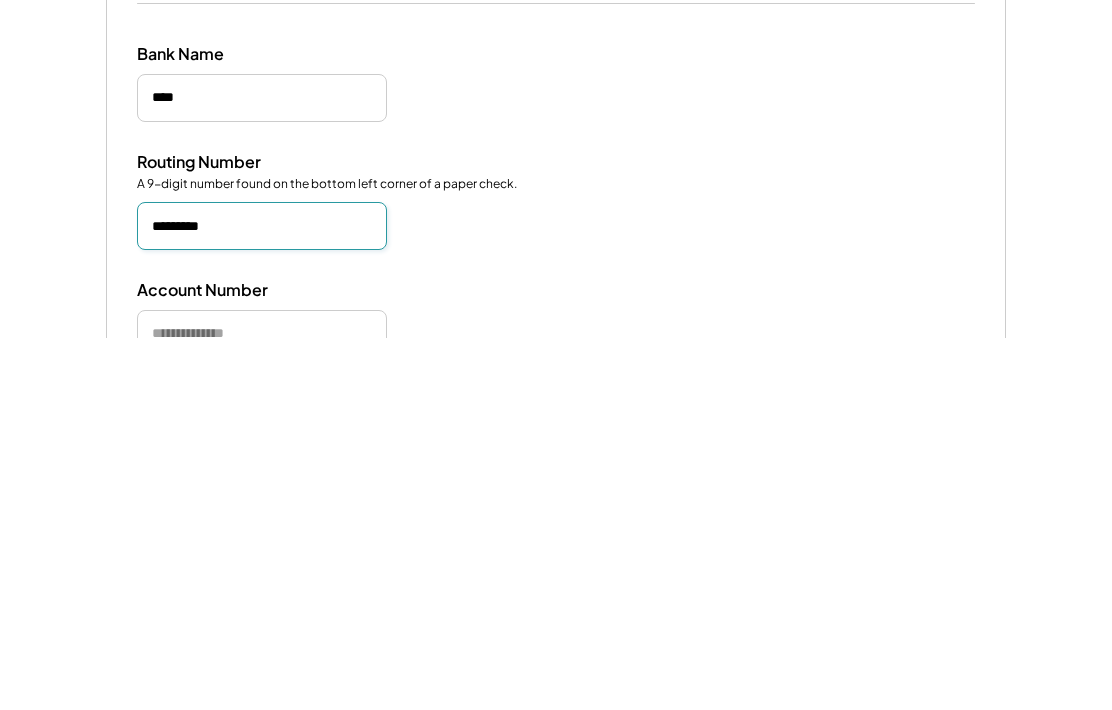 click at bounding box center (262, 706) 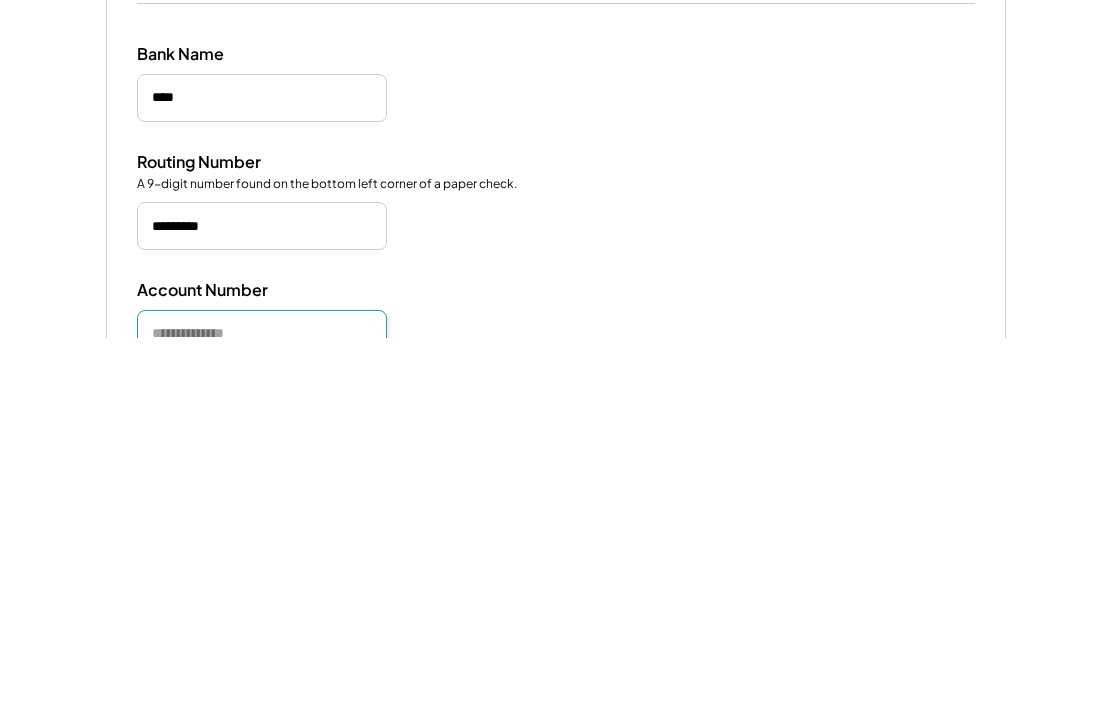 scroll, scrollTop: 79, scrollLeft: 0, axis: vertical 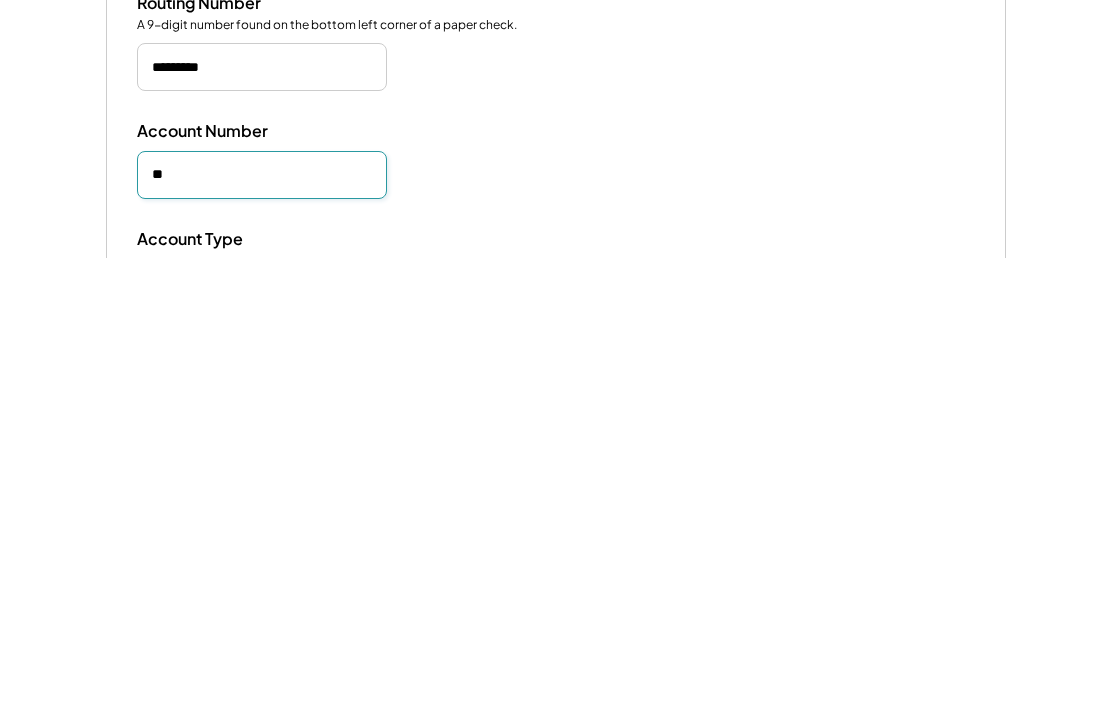 type on "*" 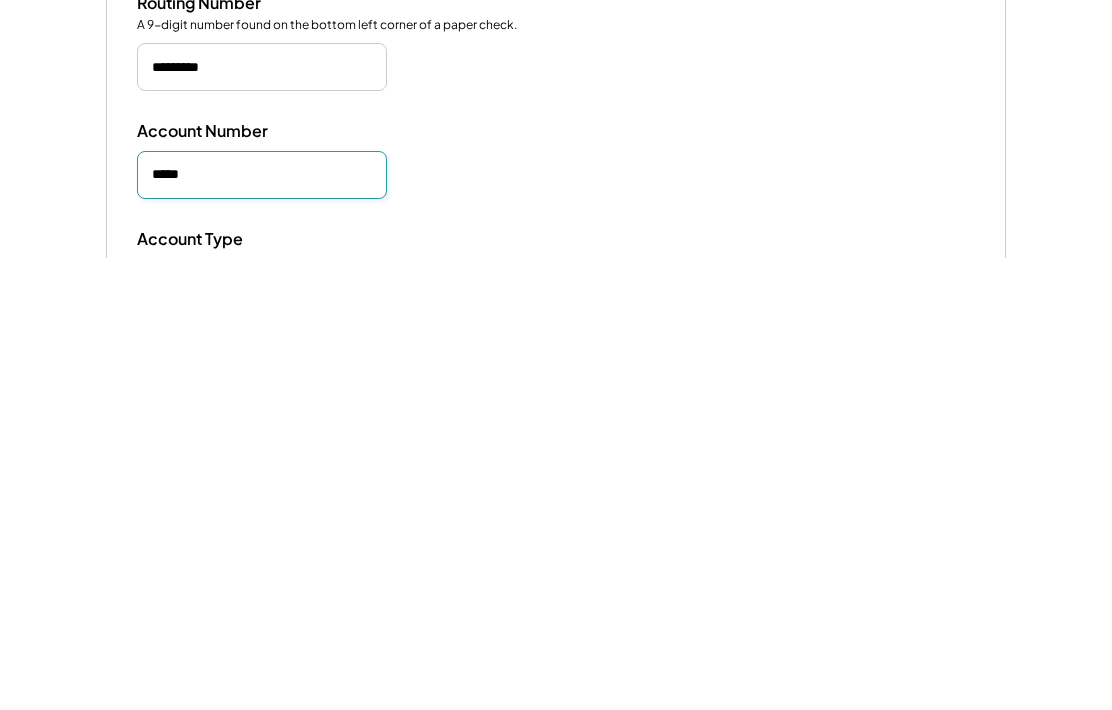 type on "******" 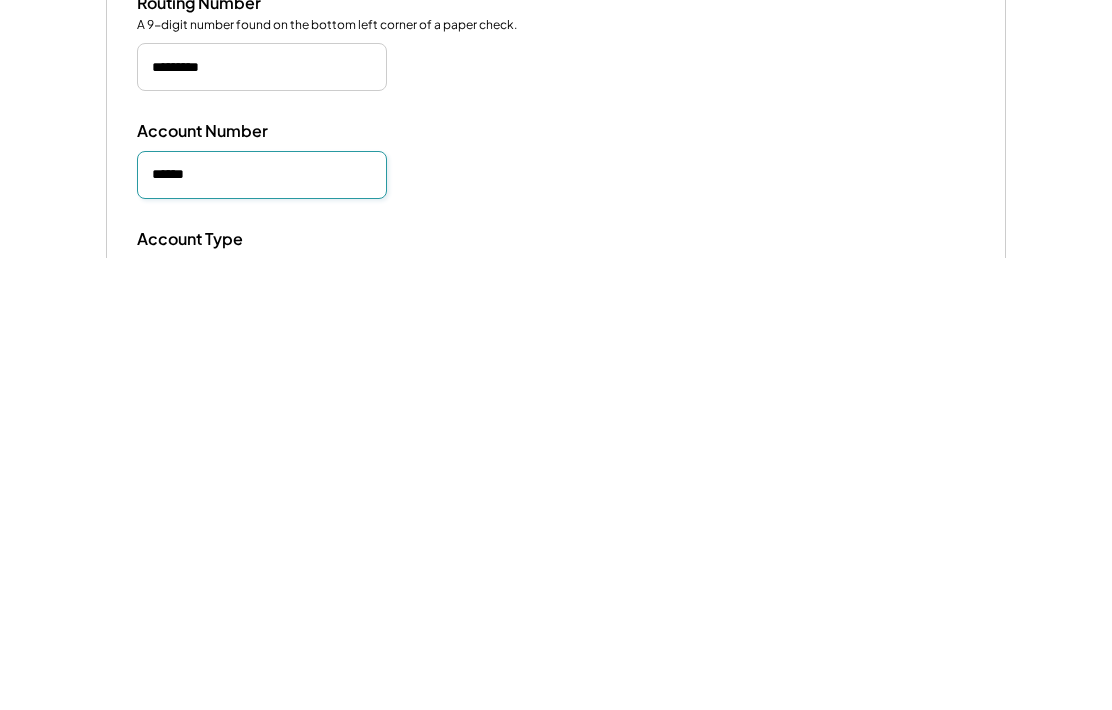 click on "**********" at bounding box center (212, 735) 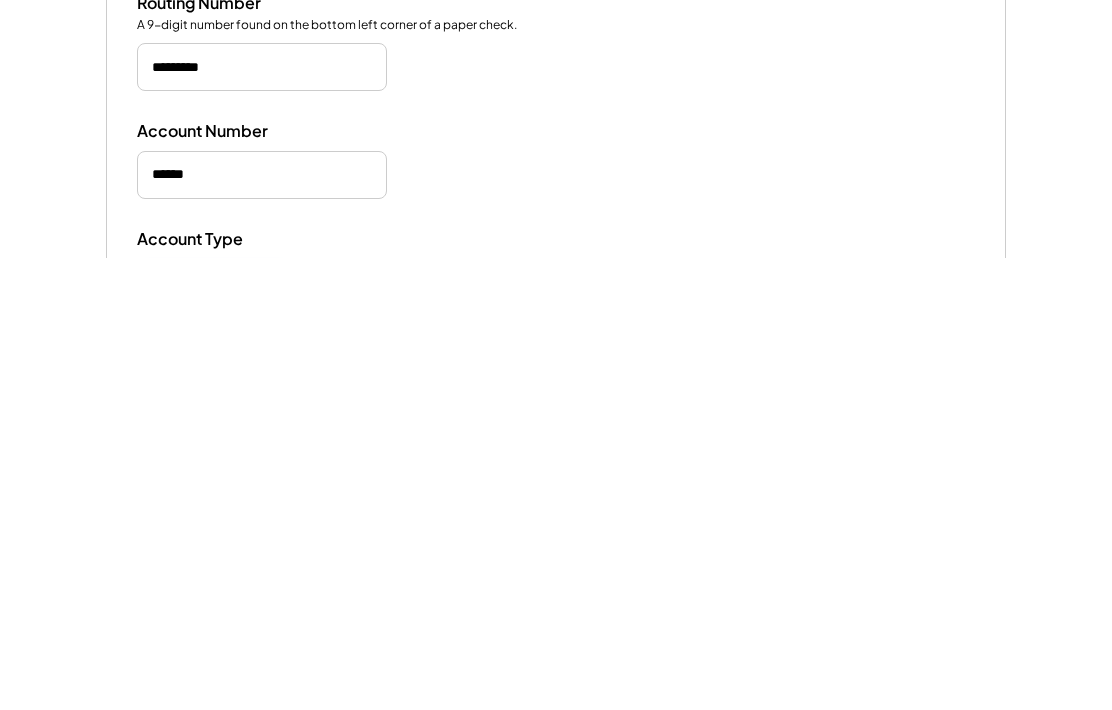 scroll, scrollTop: 531, scrollLeft: 0, axis: vertical 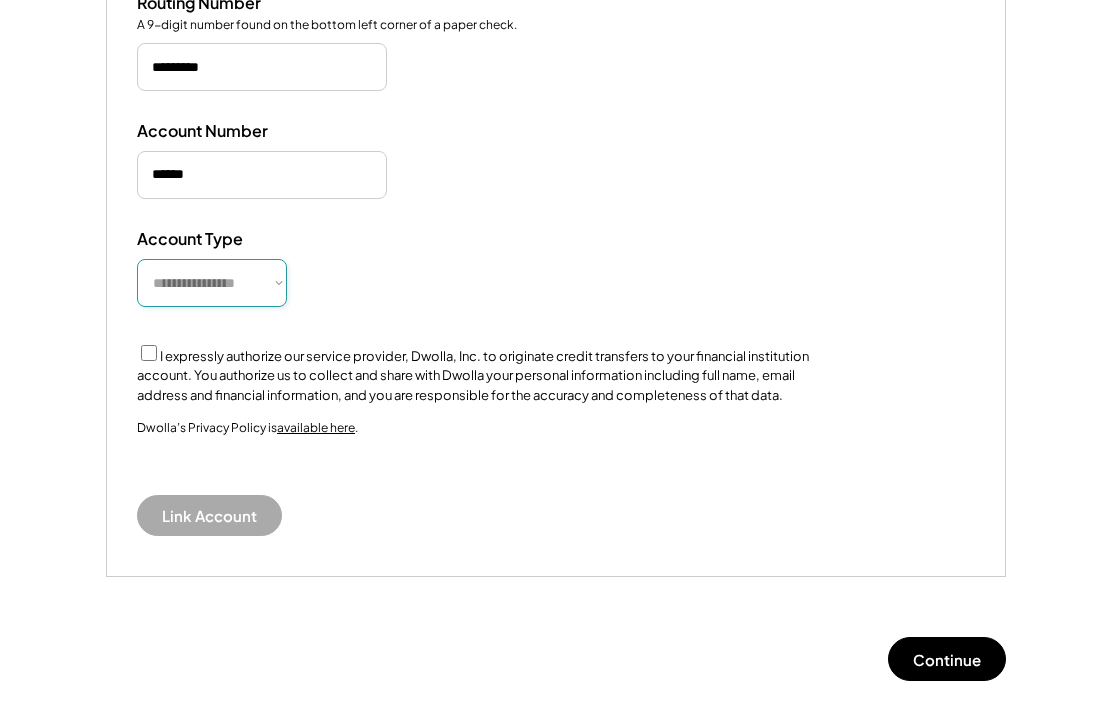 select on "**********" 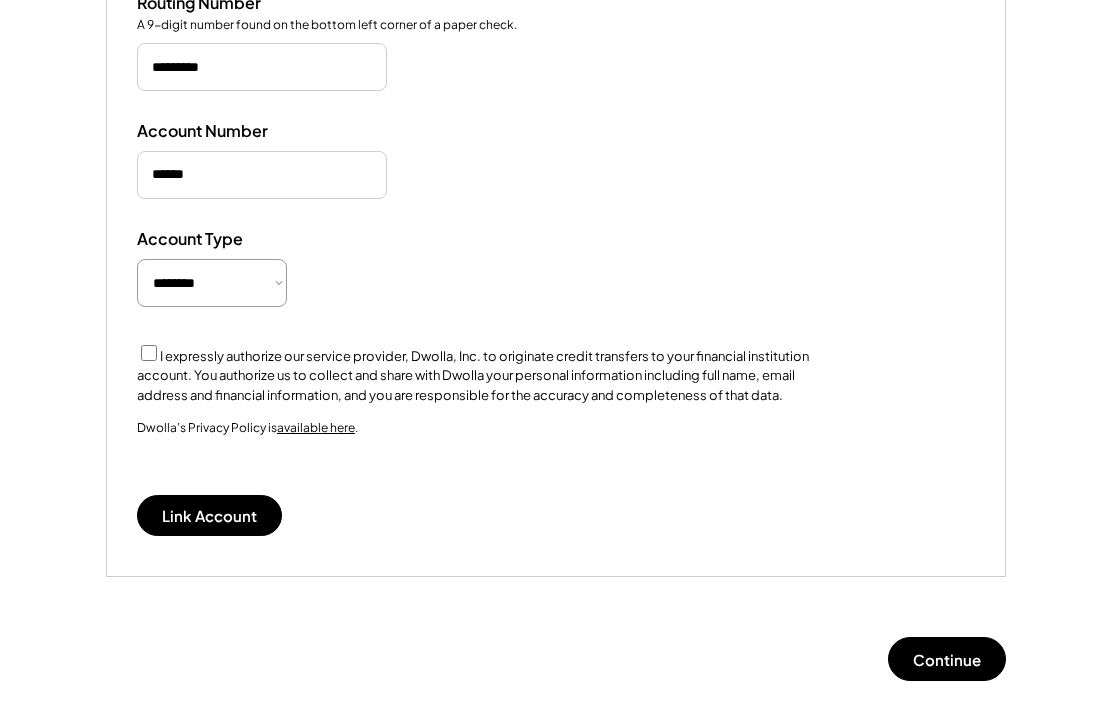 click on "Link Account" at bounding box center (209, 515) 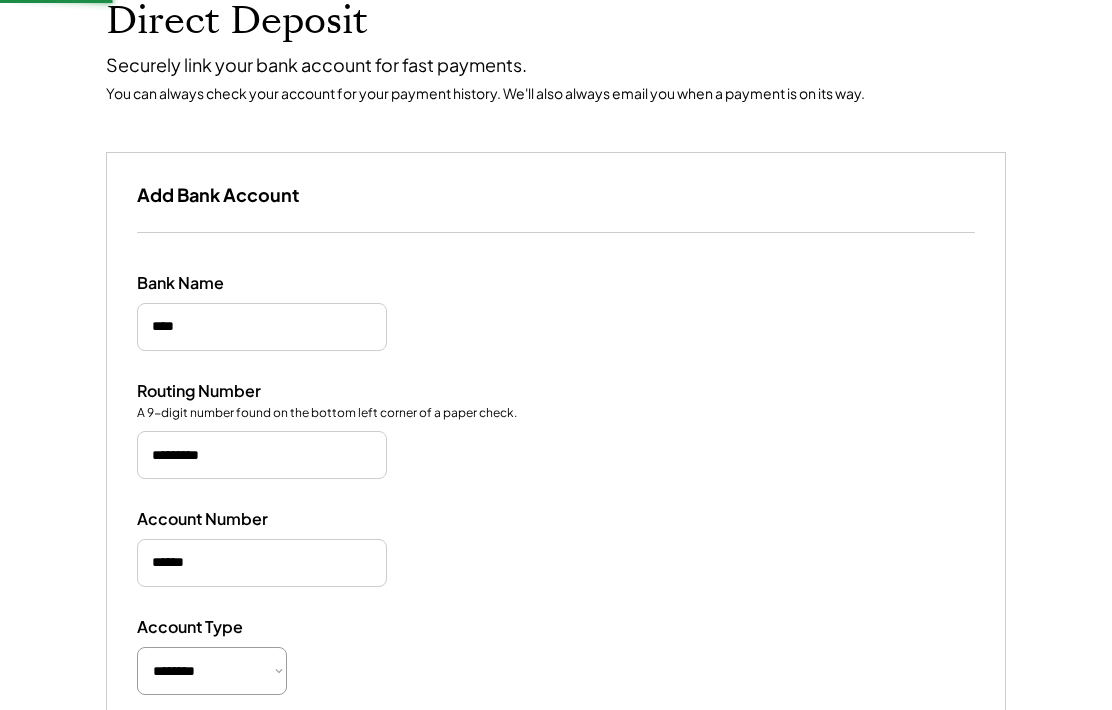 scroll, scrollTop: 141, scrollLeft: 0, axis: vertical 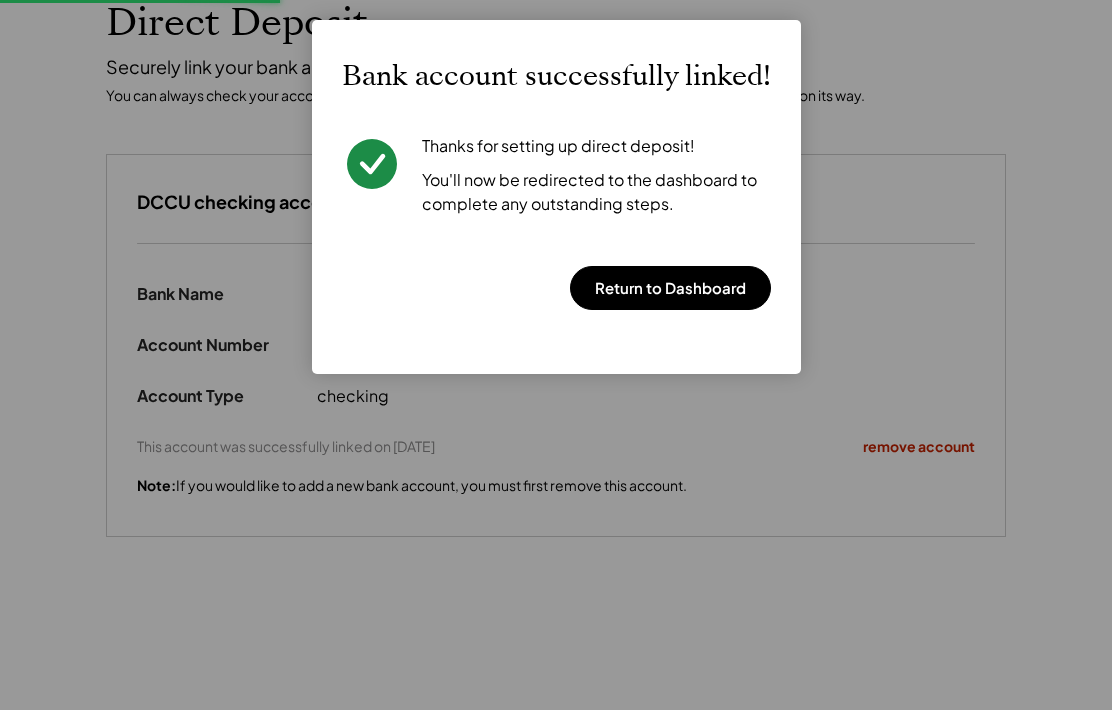 click on "Return to Dashboard" at bounding box center (670, 288) 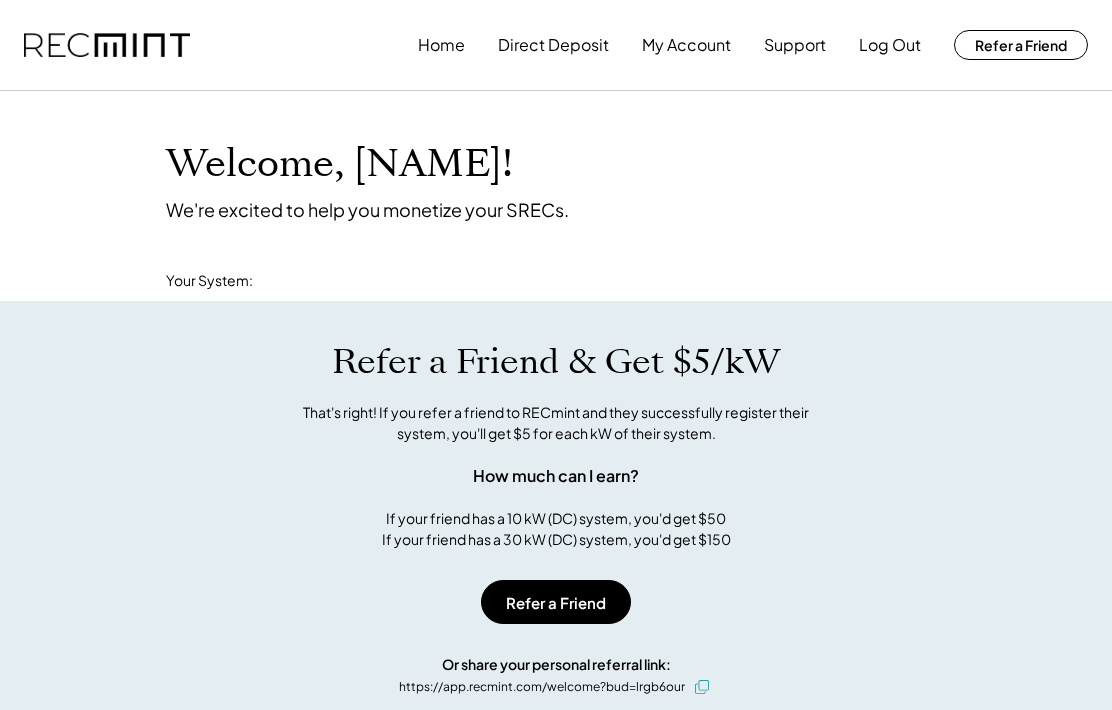 scroll, scrollTop: 0, scrollLeft: 0, axis: both 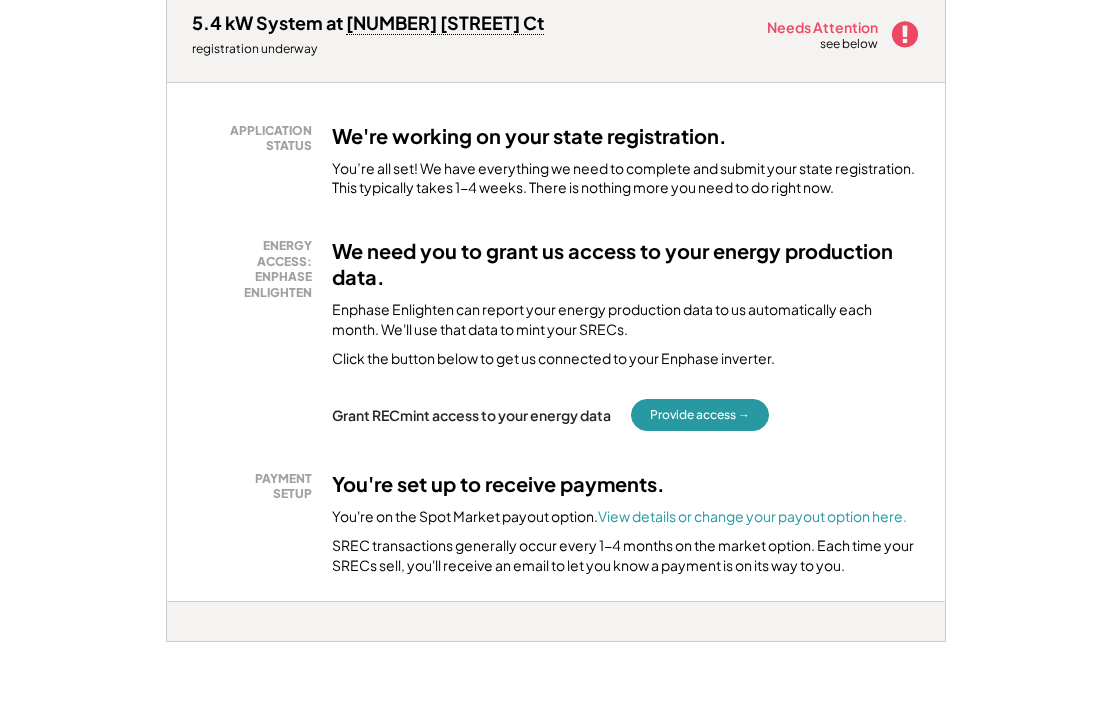 click on "Provide access →" at bounding box center (700, 415) 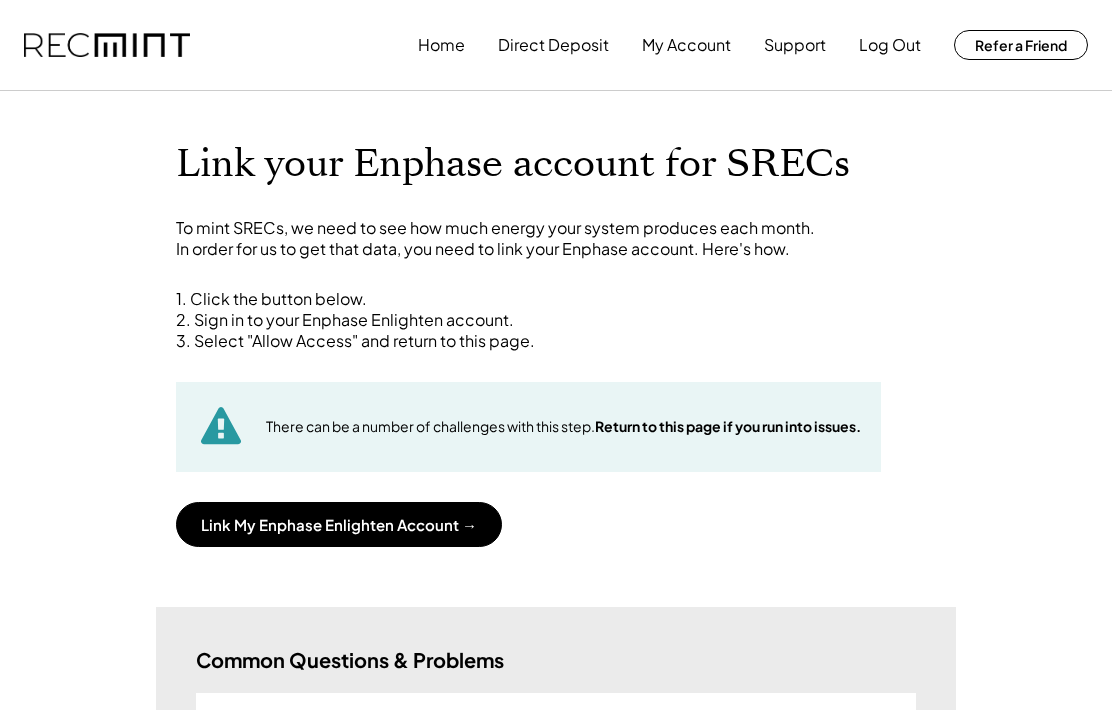 scroll, scrollTop: 0, scrollLeft: 0, axis: both 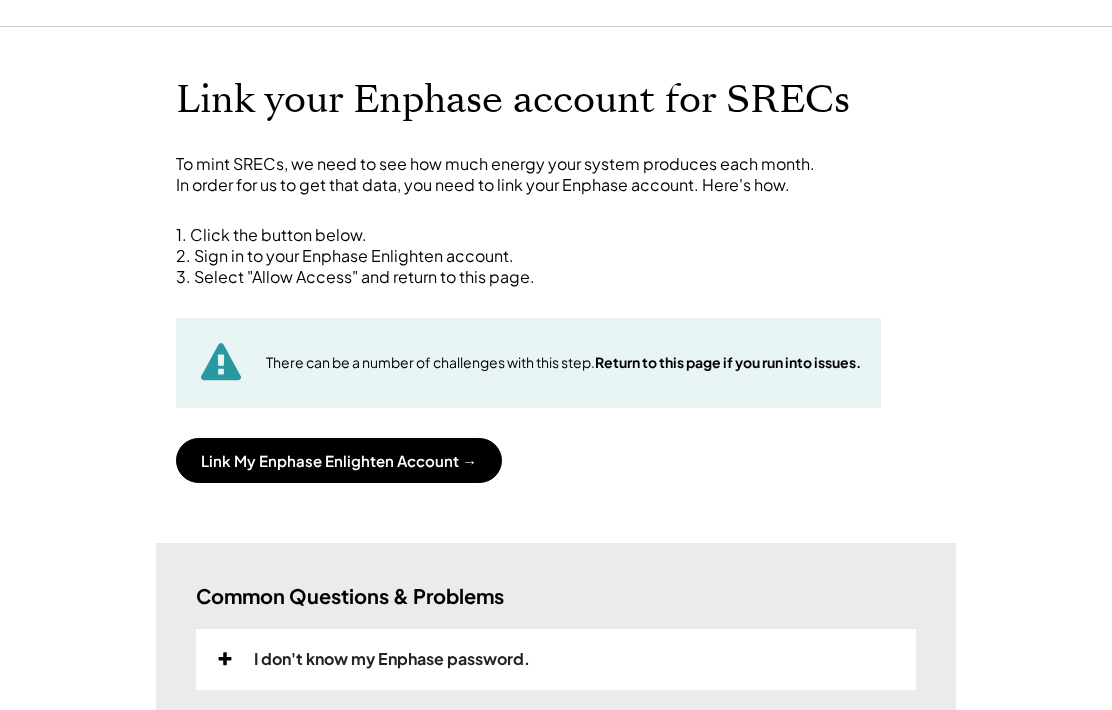 click on "Link My Enphase Enlighten Account →" at bounding box center (339, 460) 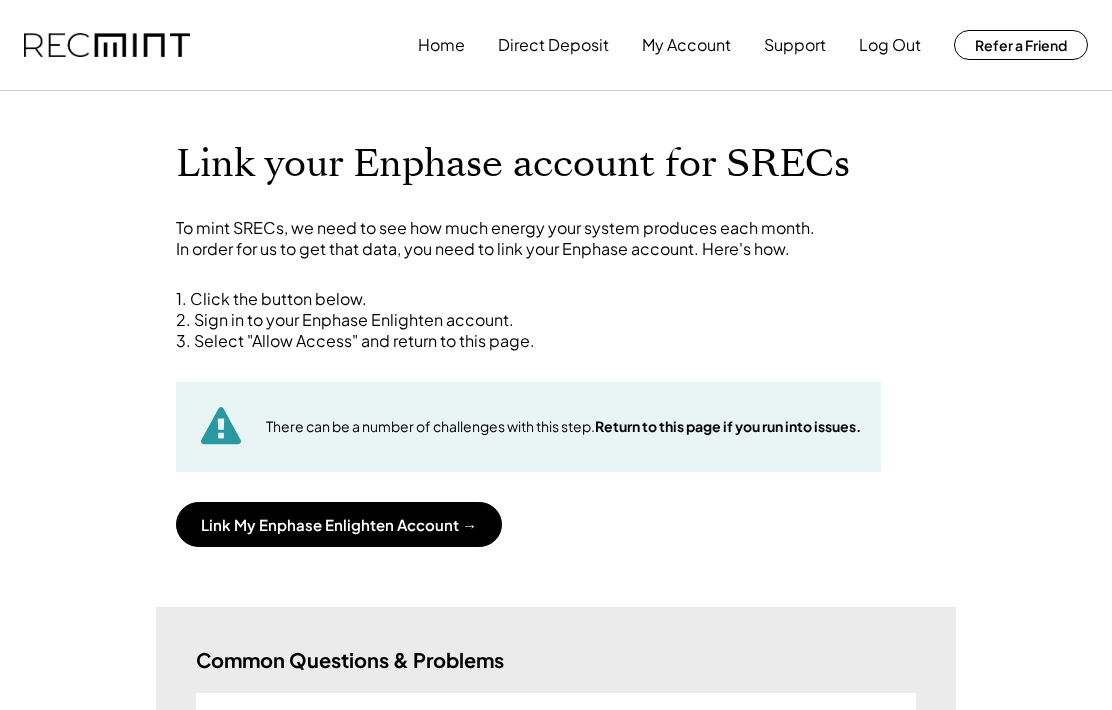 scroll, scrollTop: 0, scrollLeft: 0, axis: both 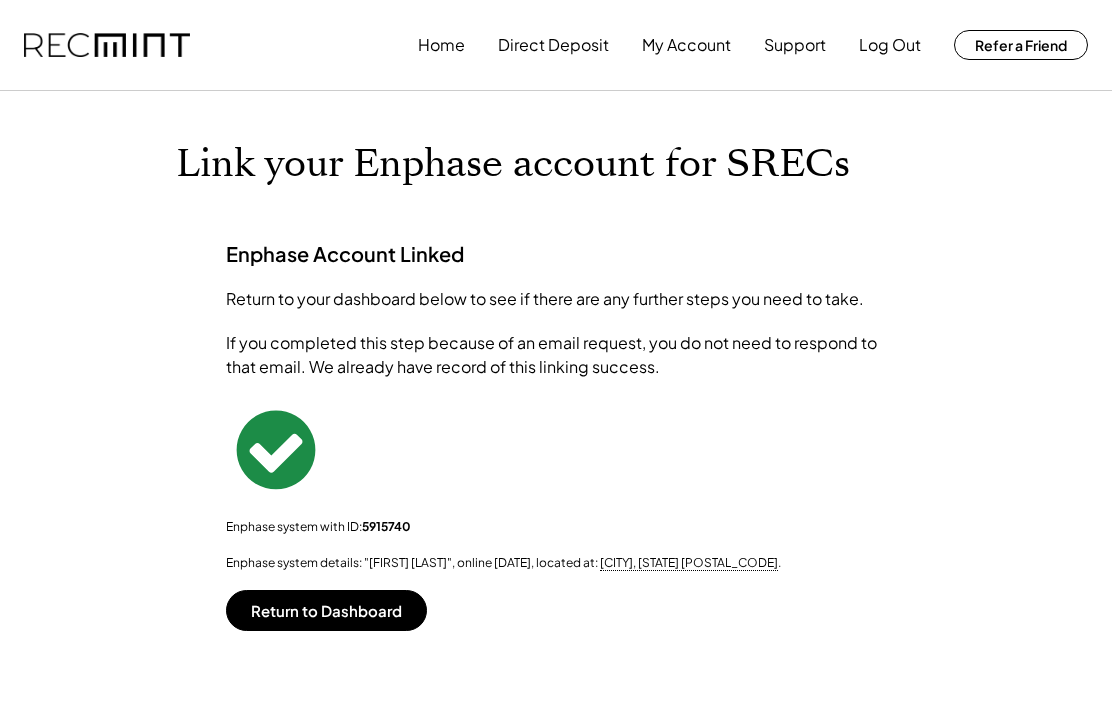 click on "Return to Dashboard" at bounding box center (326, 610) 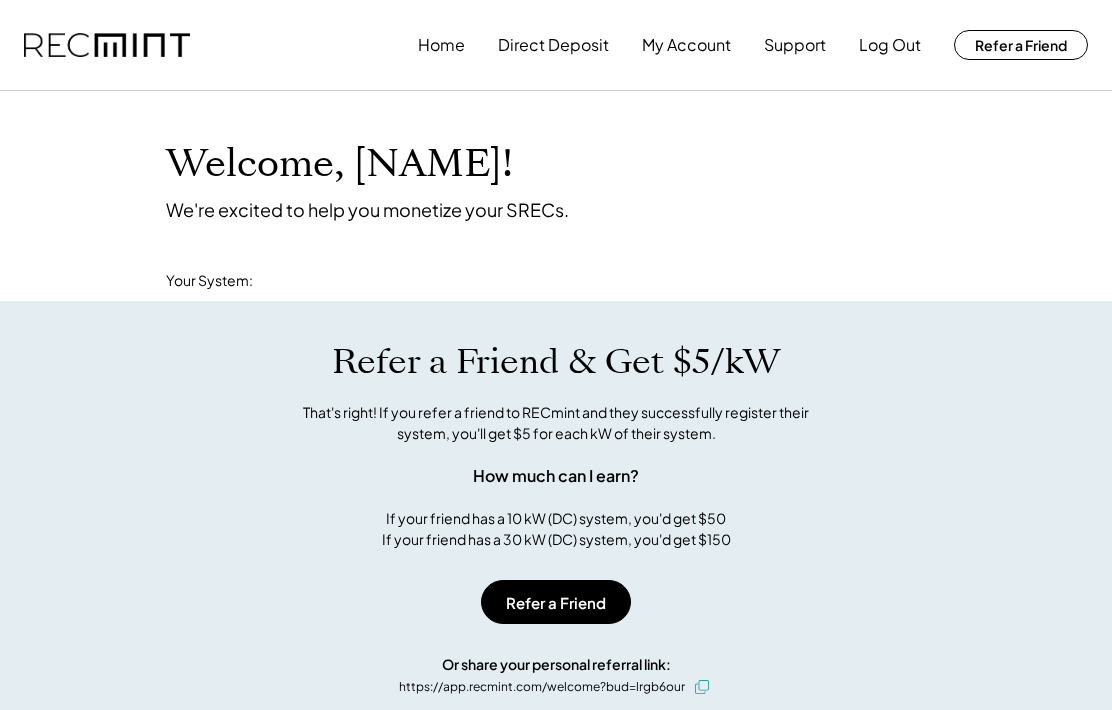 scroll, scrollTop: 0, scrollLeft: 0, axis: both 